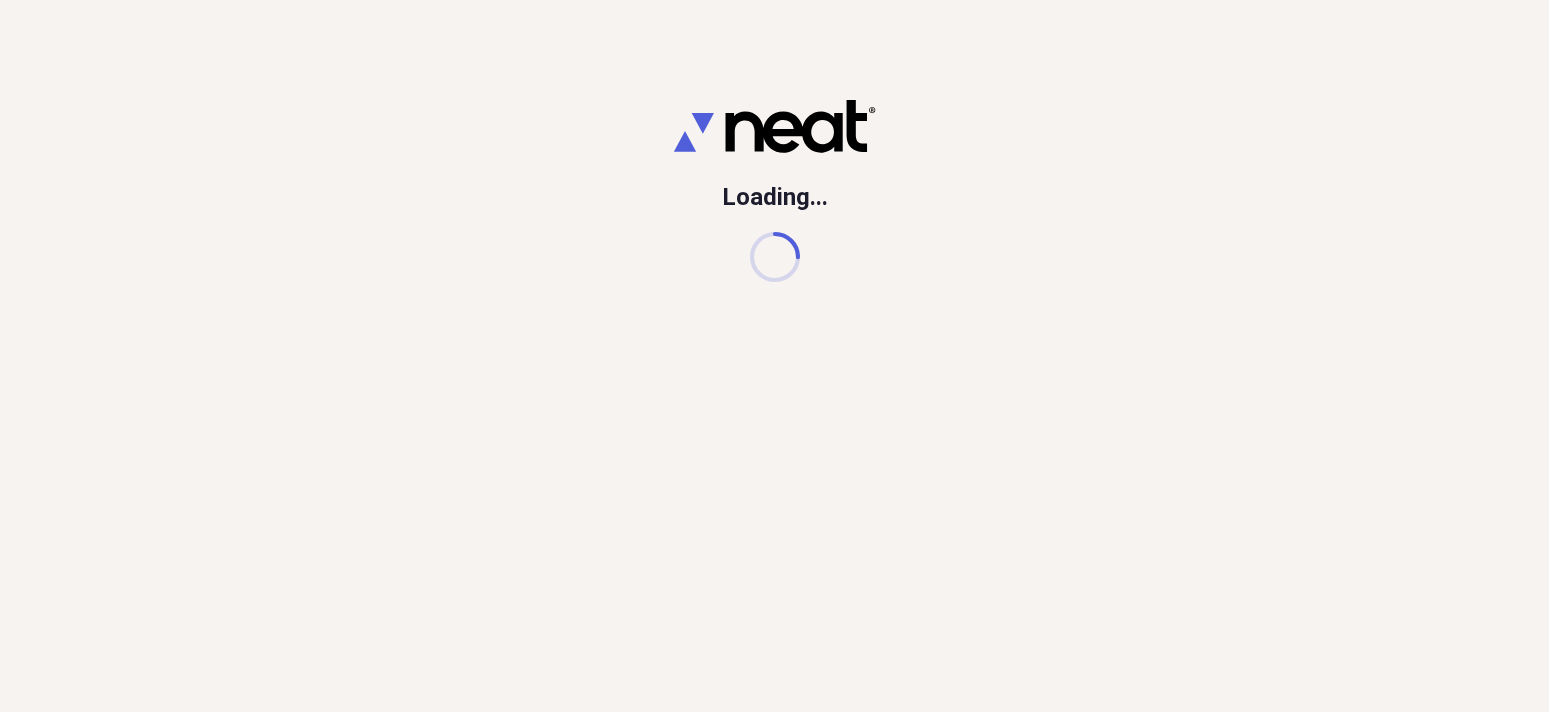 scroll, scrollTop: 0, scrollLeft: 0, axis: both 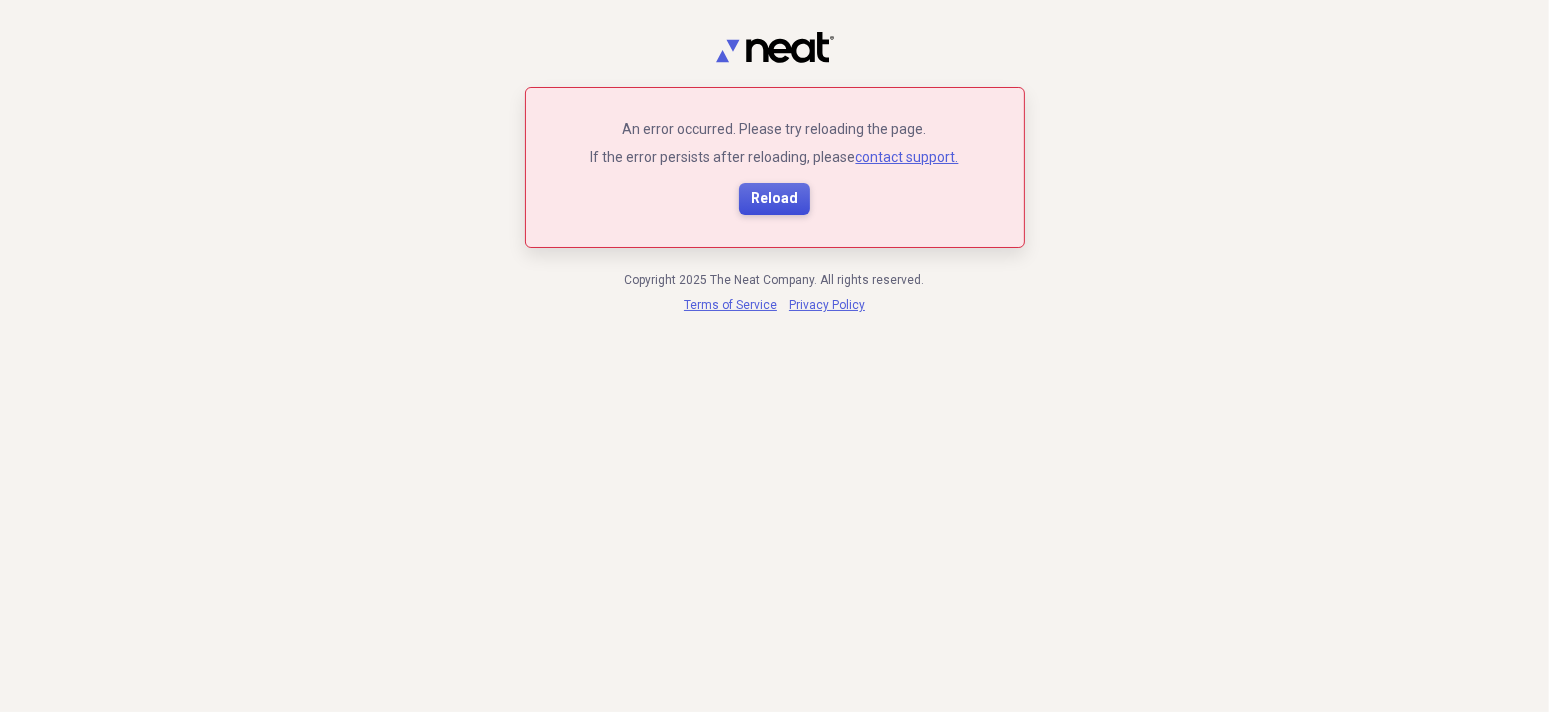 click on "Reload" at bounding box center (774, 199) 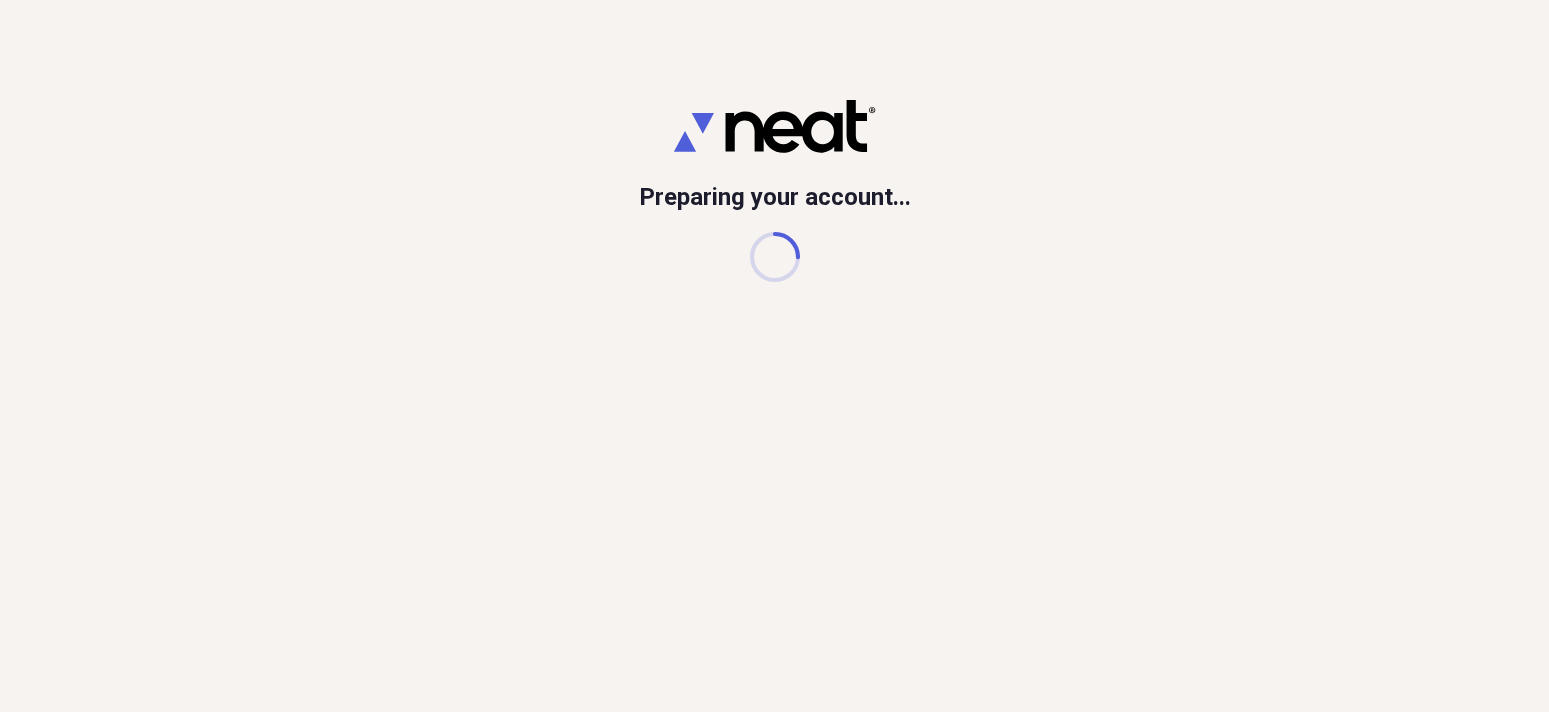 scroll, scrollTop: 0, scrollLeft: 0, axis: both 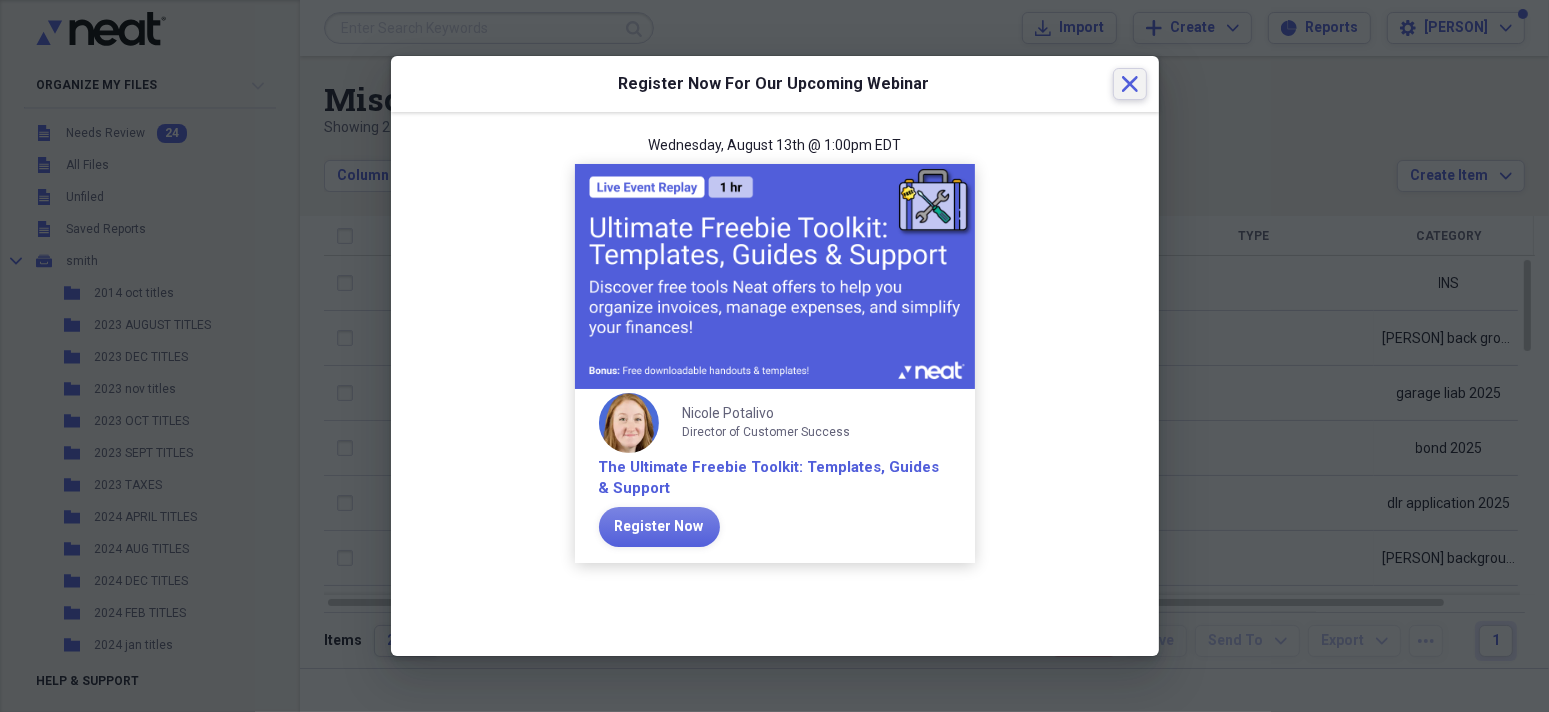 click on "Close" at bounding box center [1130, 84] 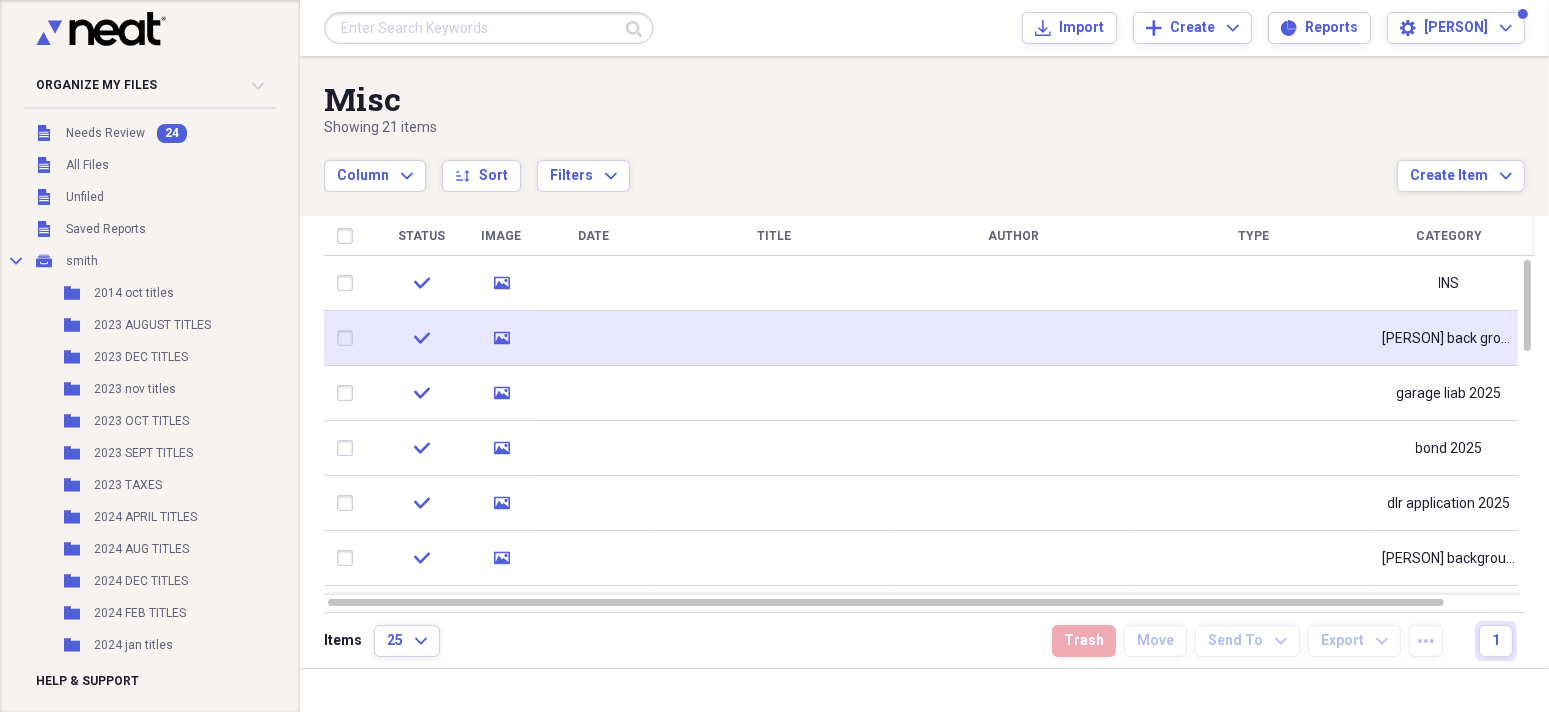click at bounding box center (774, 338) 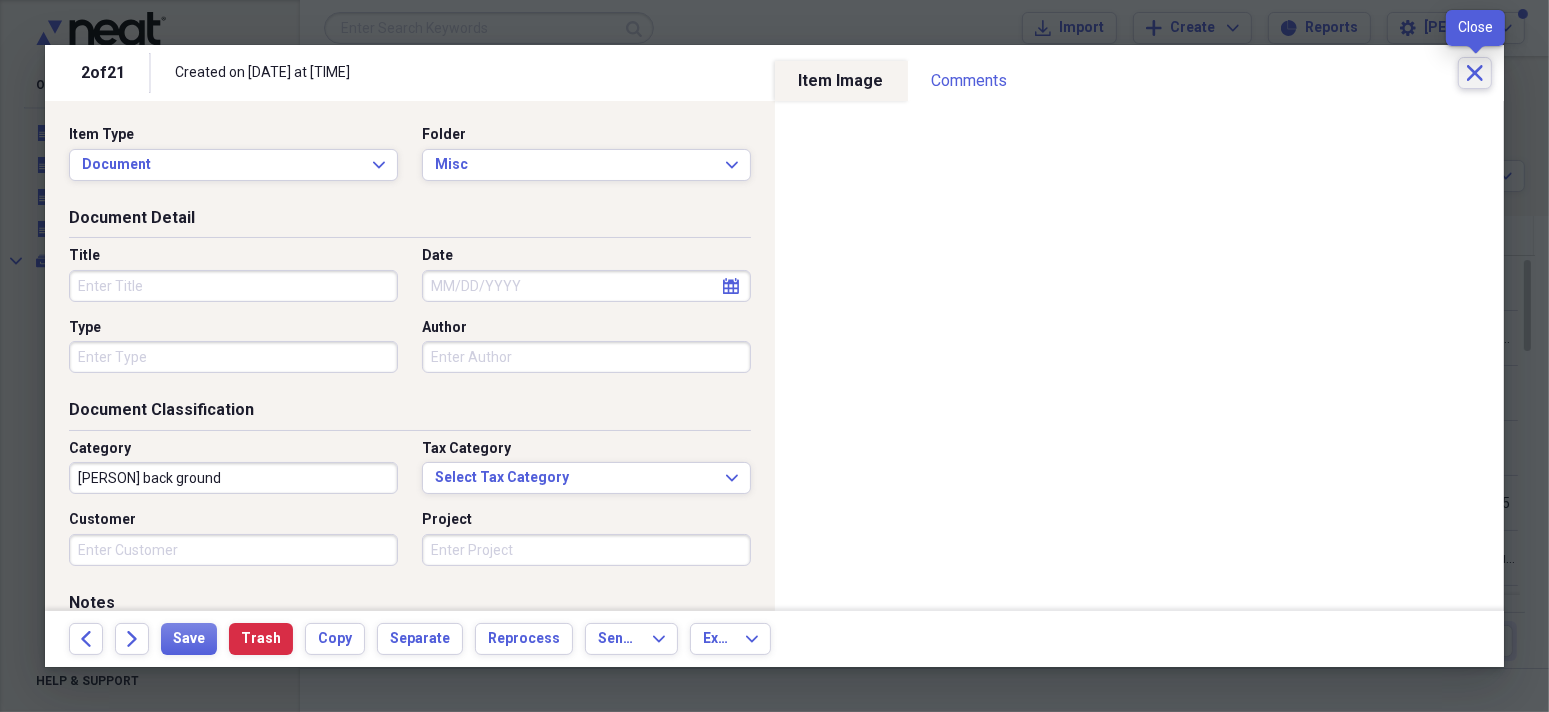 click on "Close" 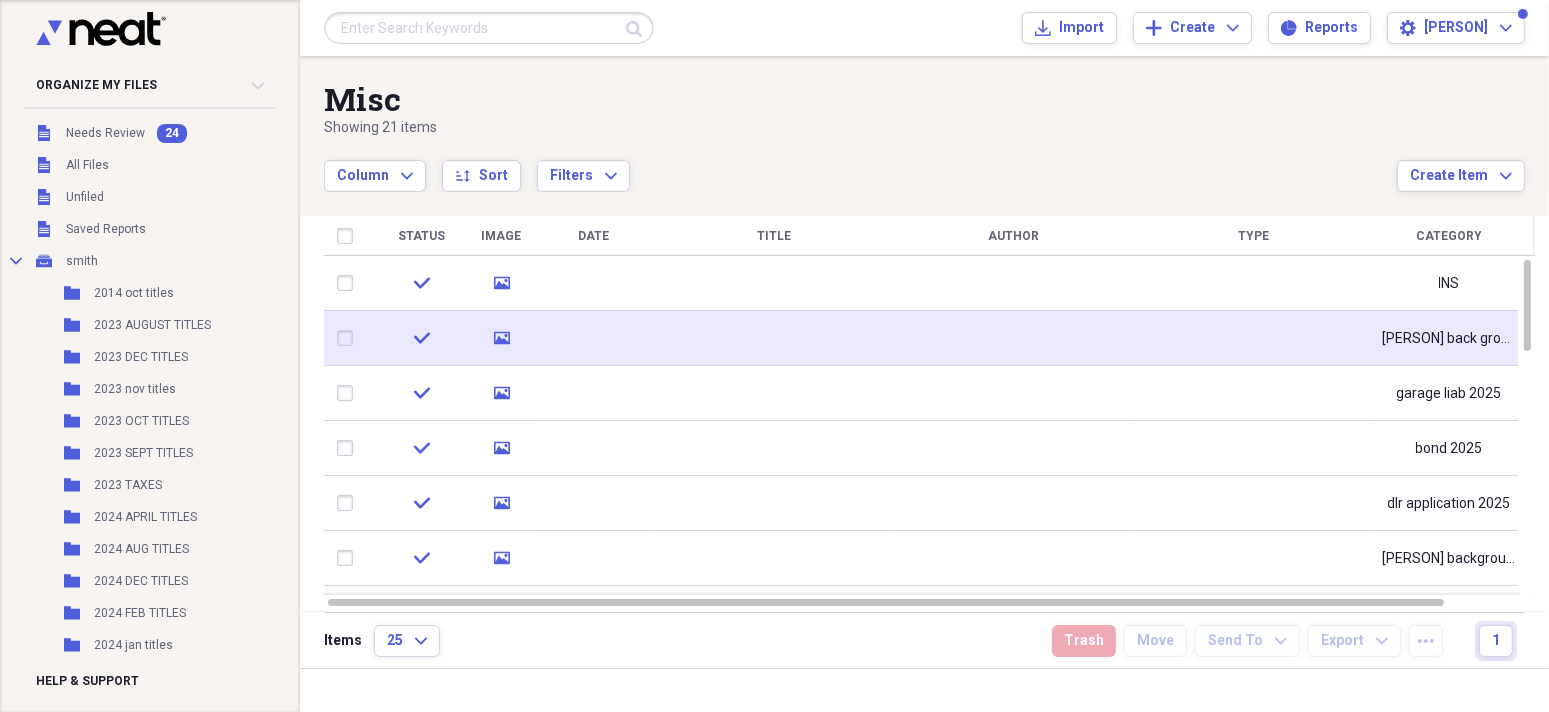 click at bounding box center (774, 338) 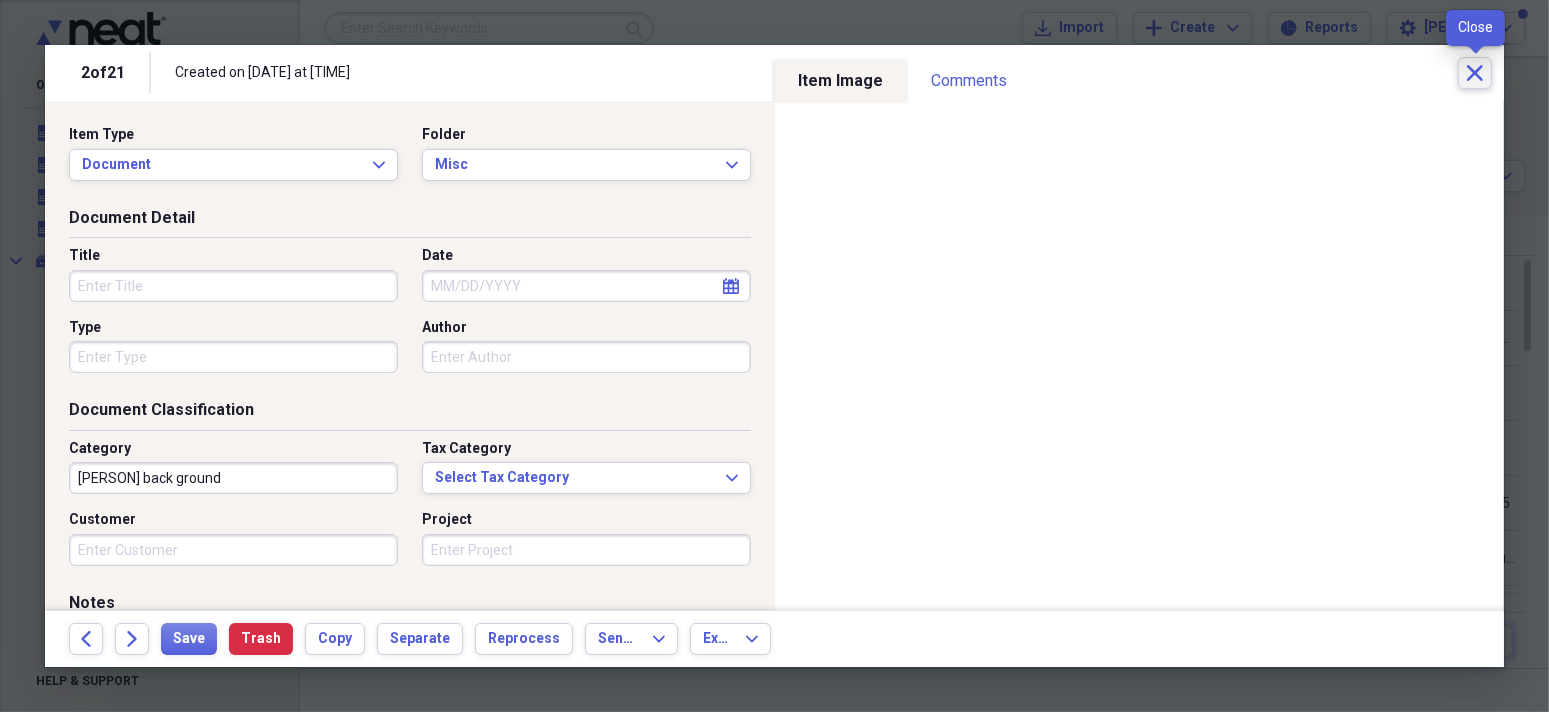 click on "Close" at bounding box center (1475, 73) 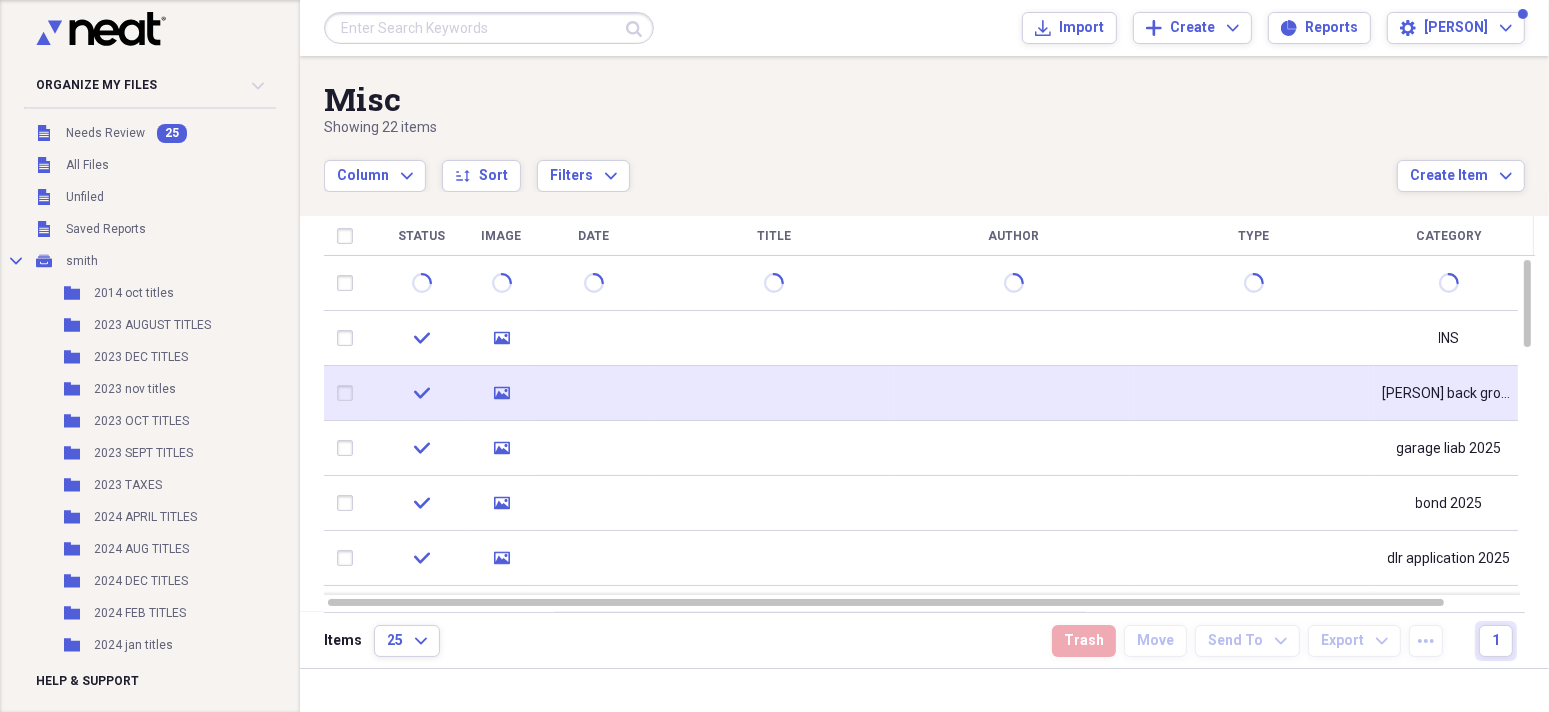 click at bounding box center [594, 393] 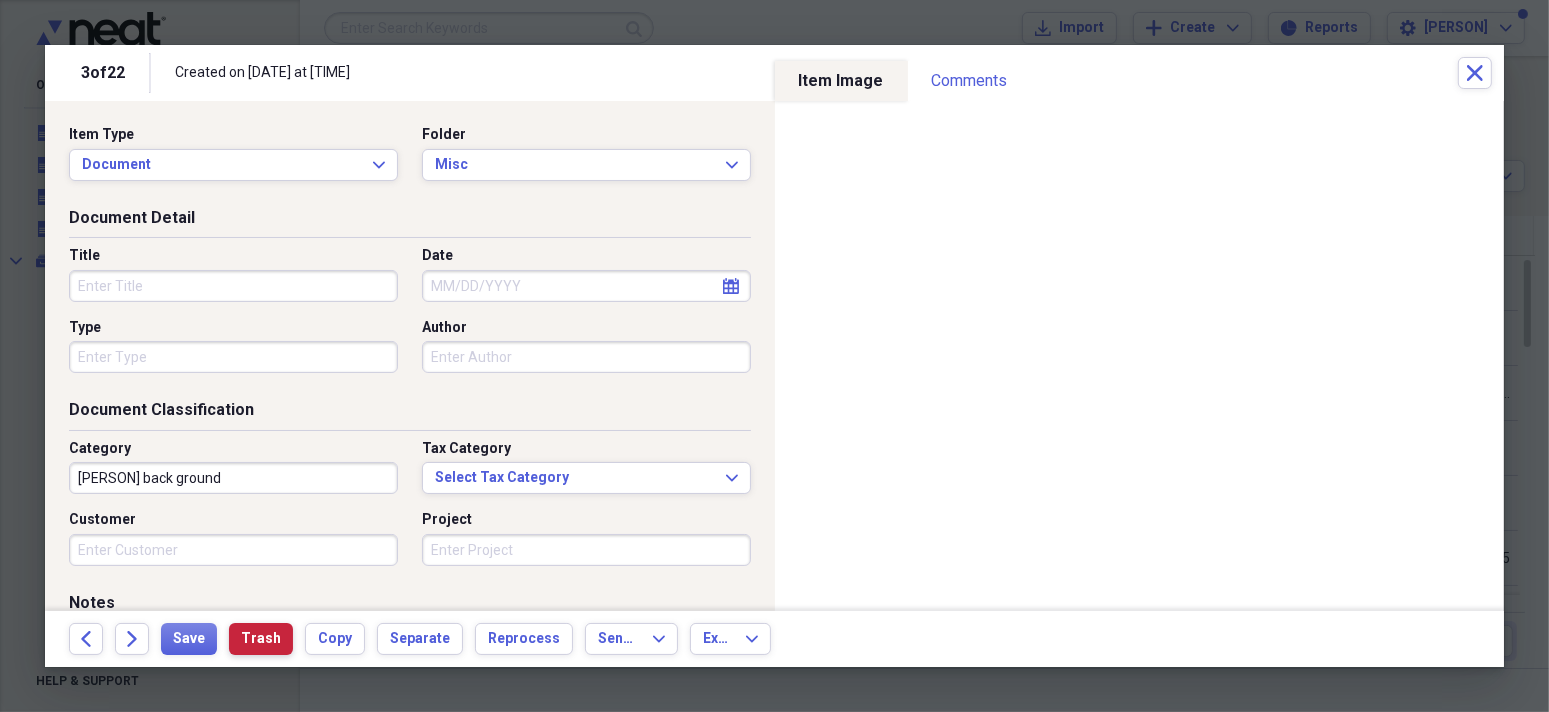 click on "Trash" at bounding box center [261, 639] 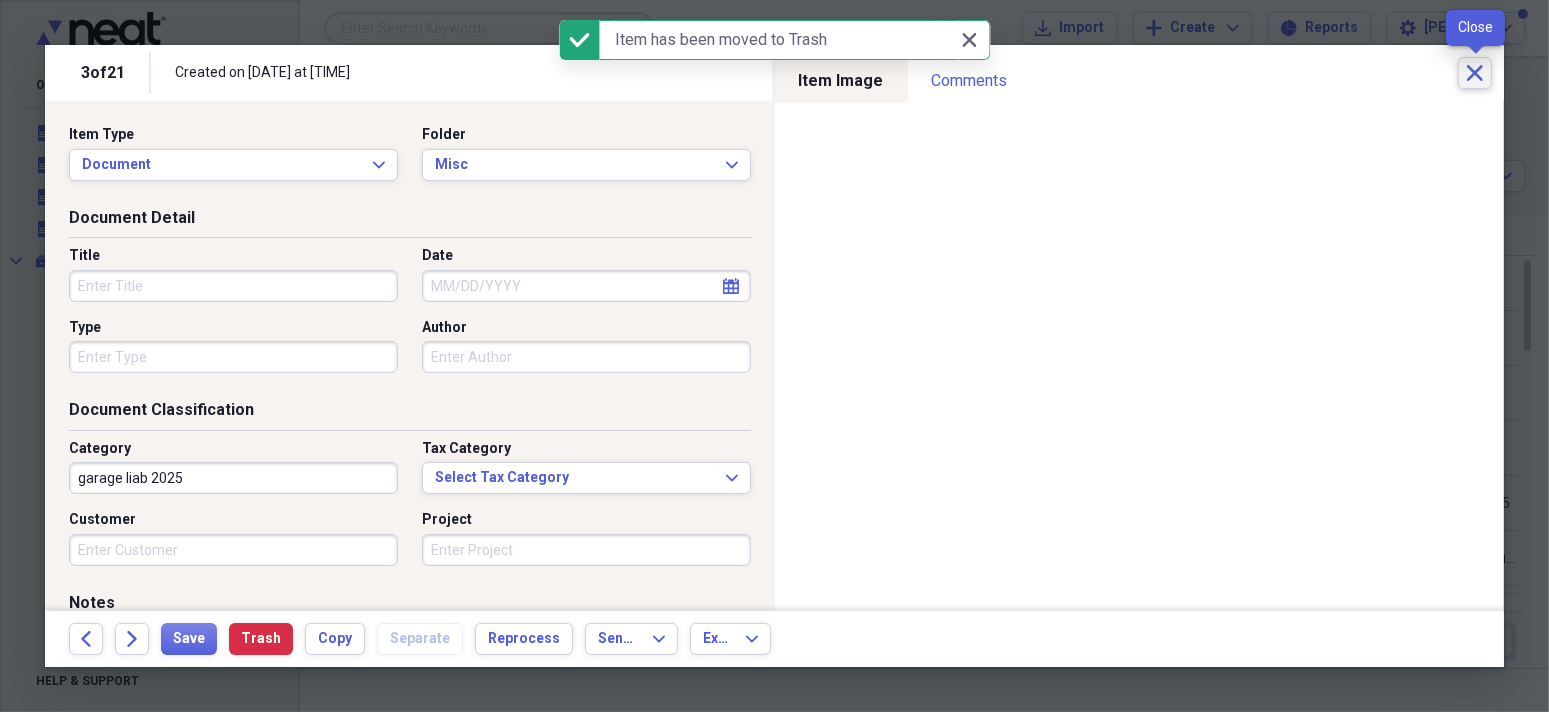 click 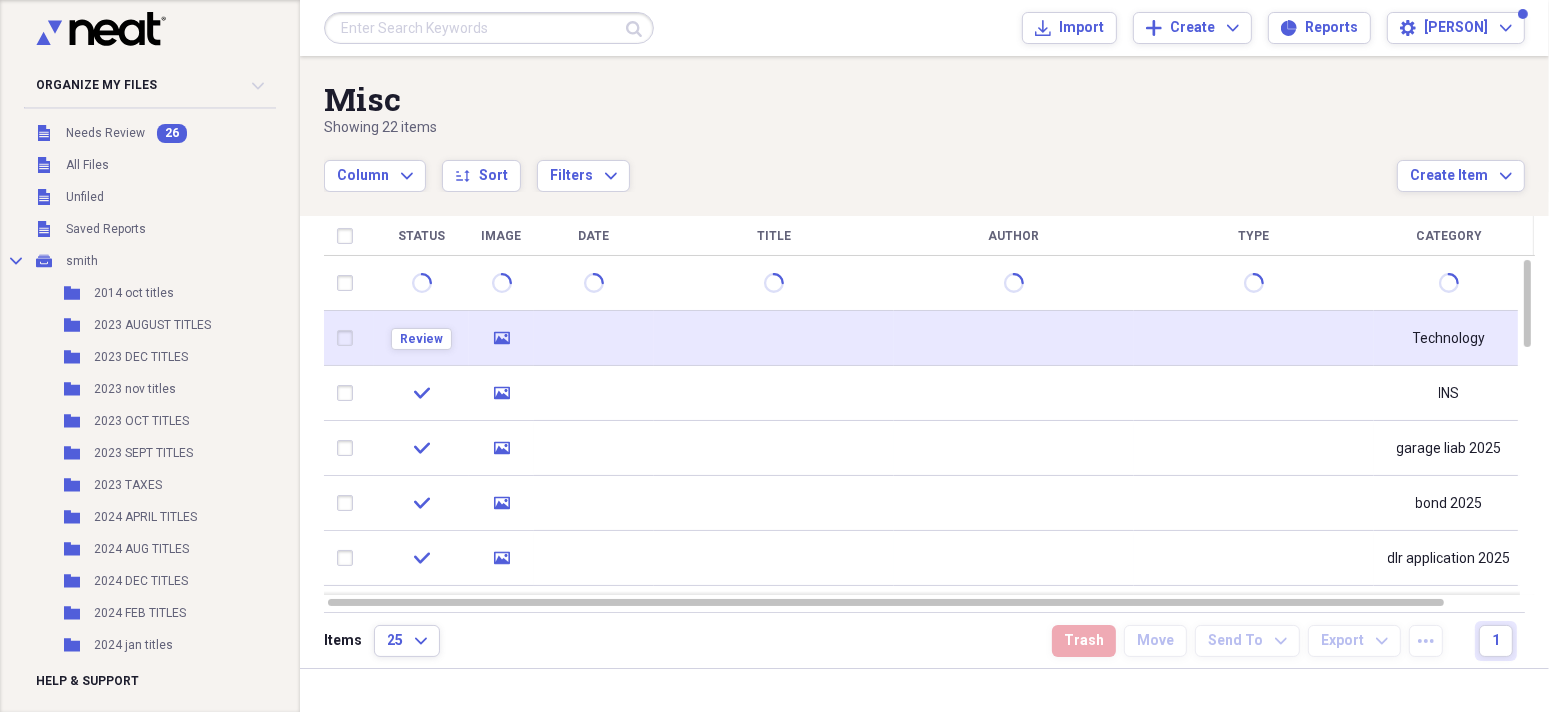 click at bounding box center [594, 338] 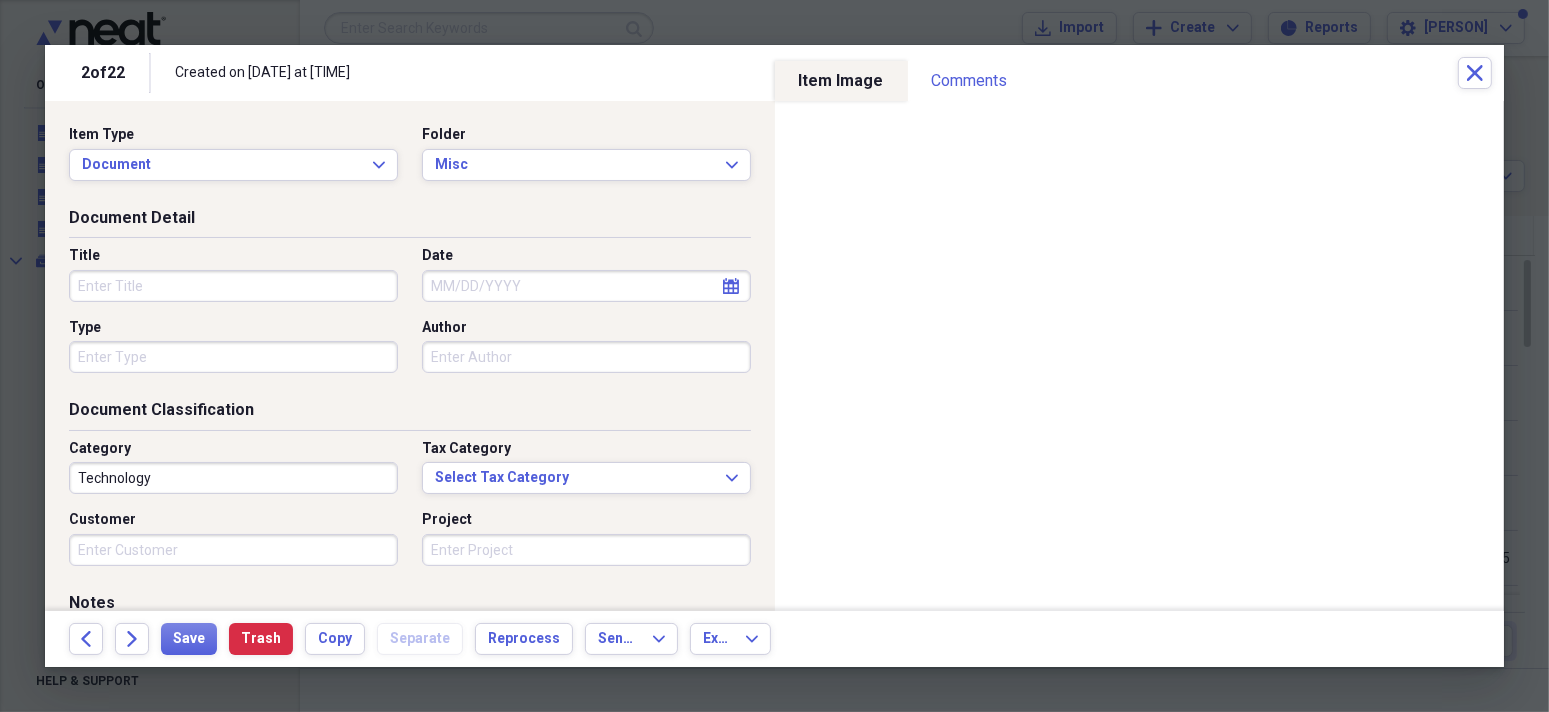 click on "Technology" at bounding box center [233, 478] 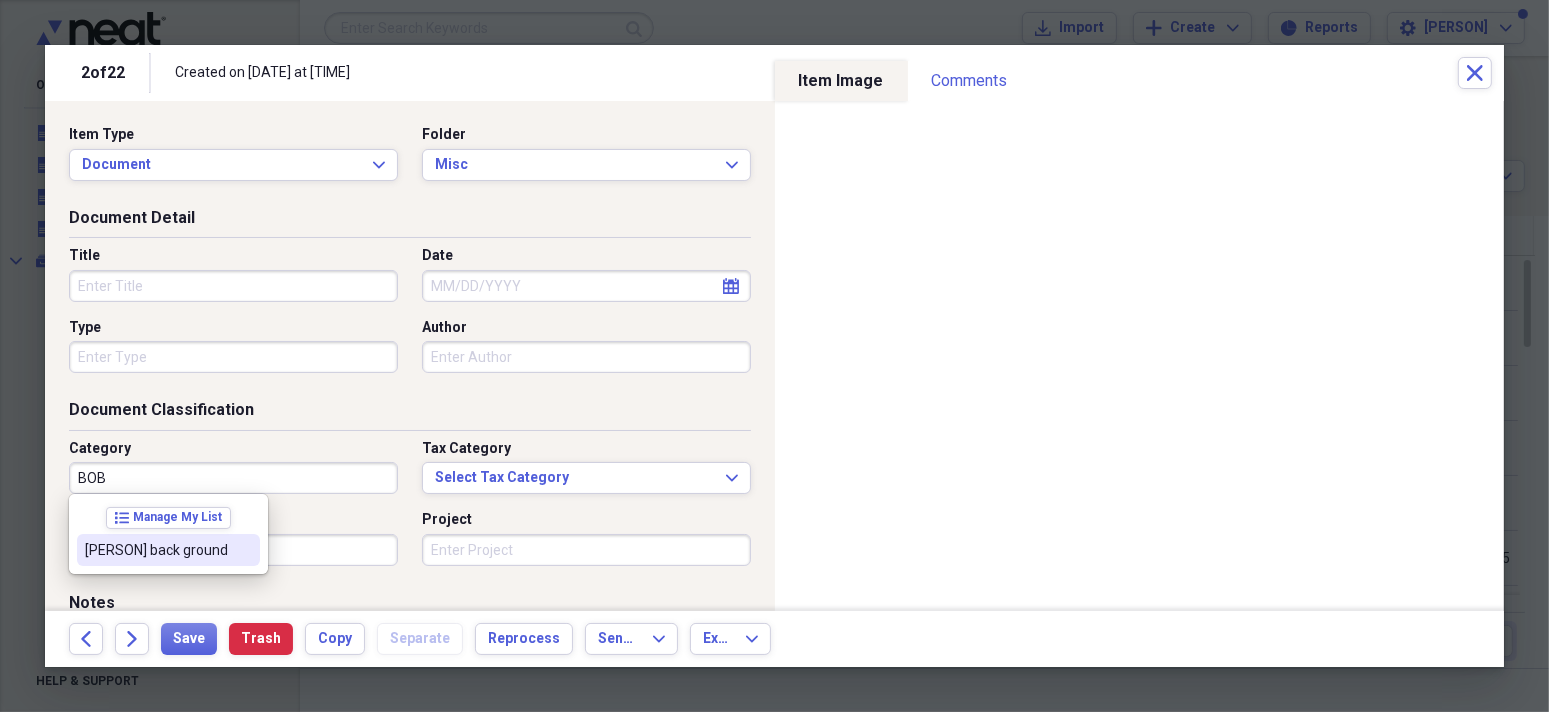 click on "[PERSON] back ground" at bounding box center (168, 550) 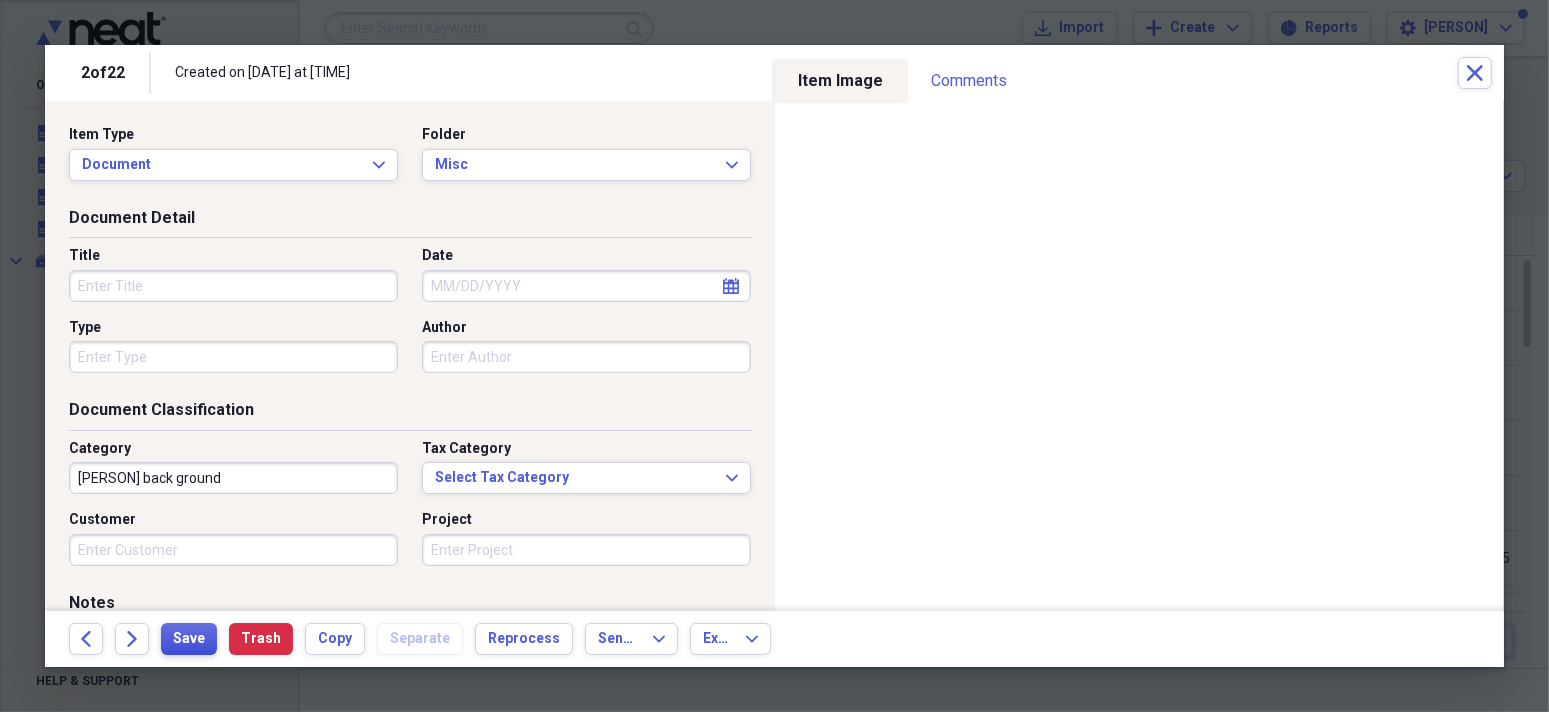 click on "Save" at bounding box center [189, 639] 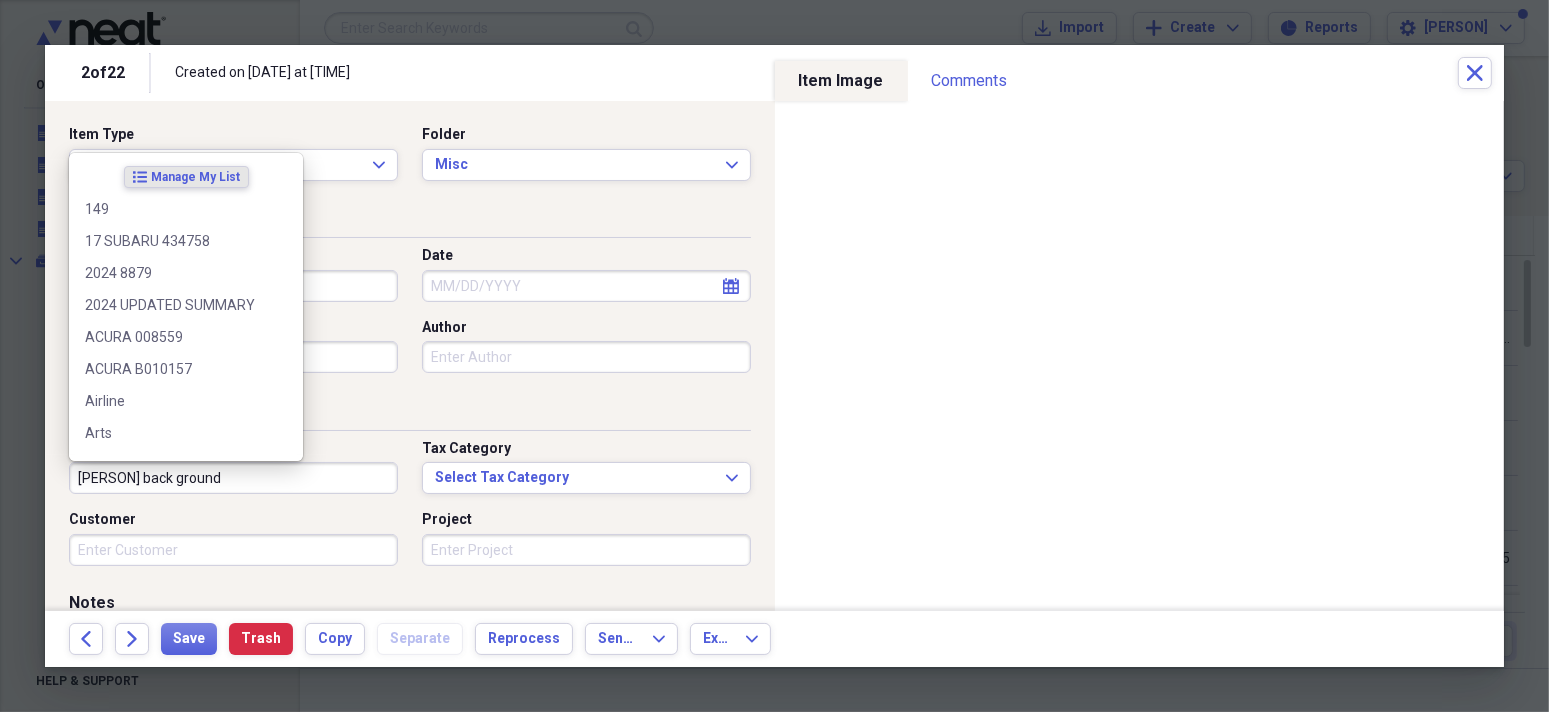 click on "[PERSON] back ground" at bounding box center [233, 478] 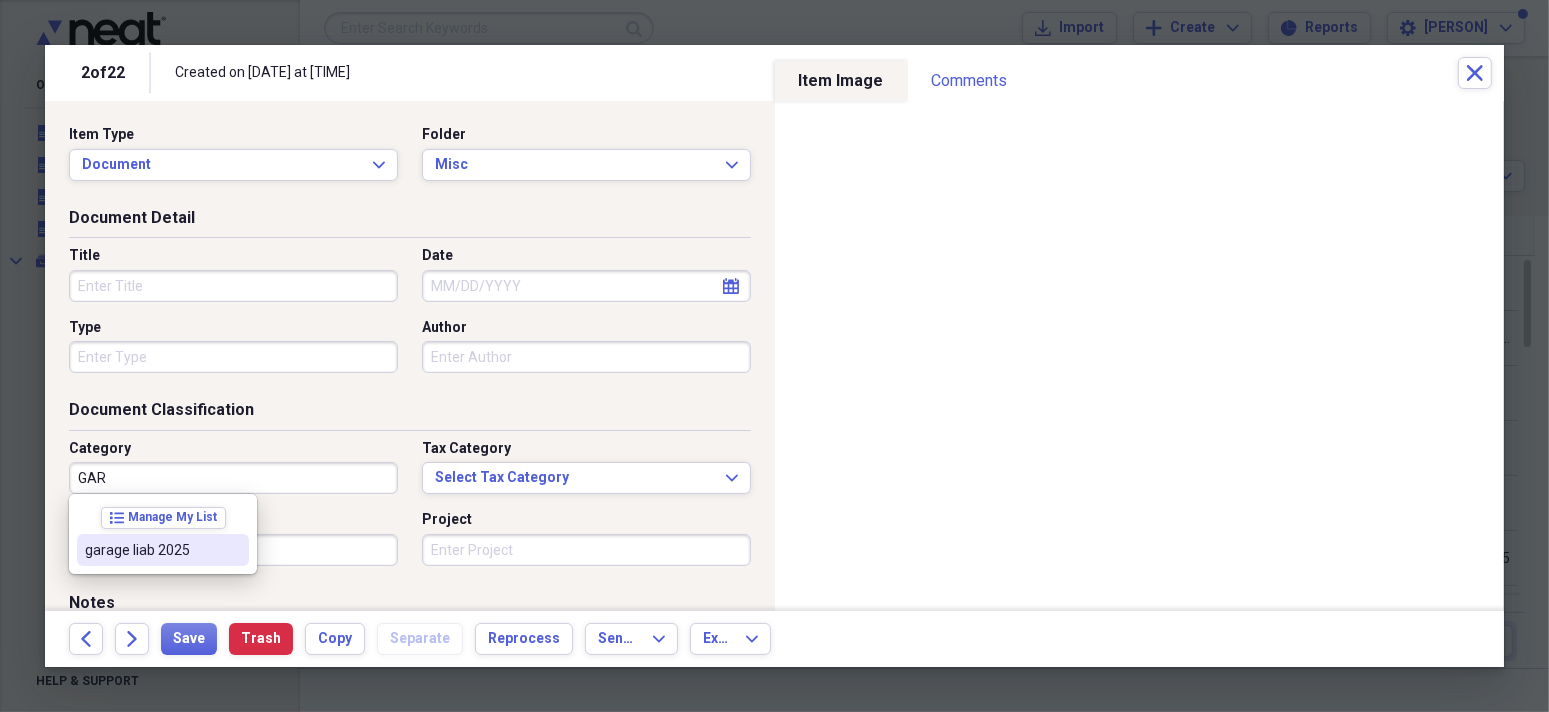 click on "garage liab 2025" at bounding box center (163, 550) 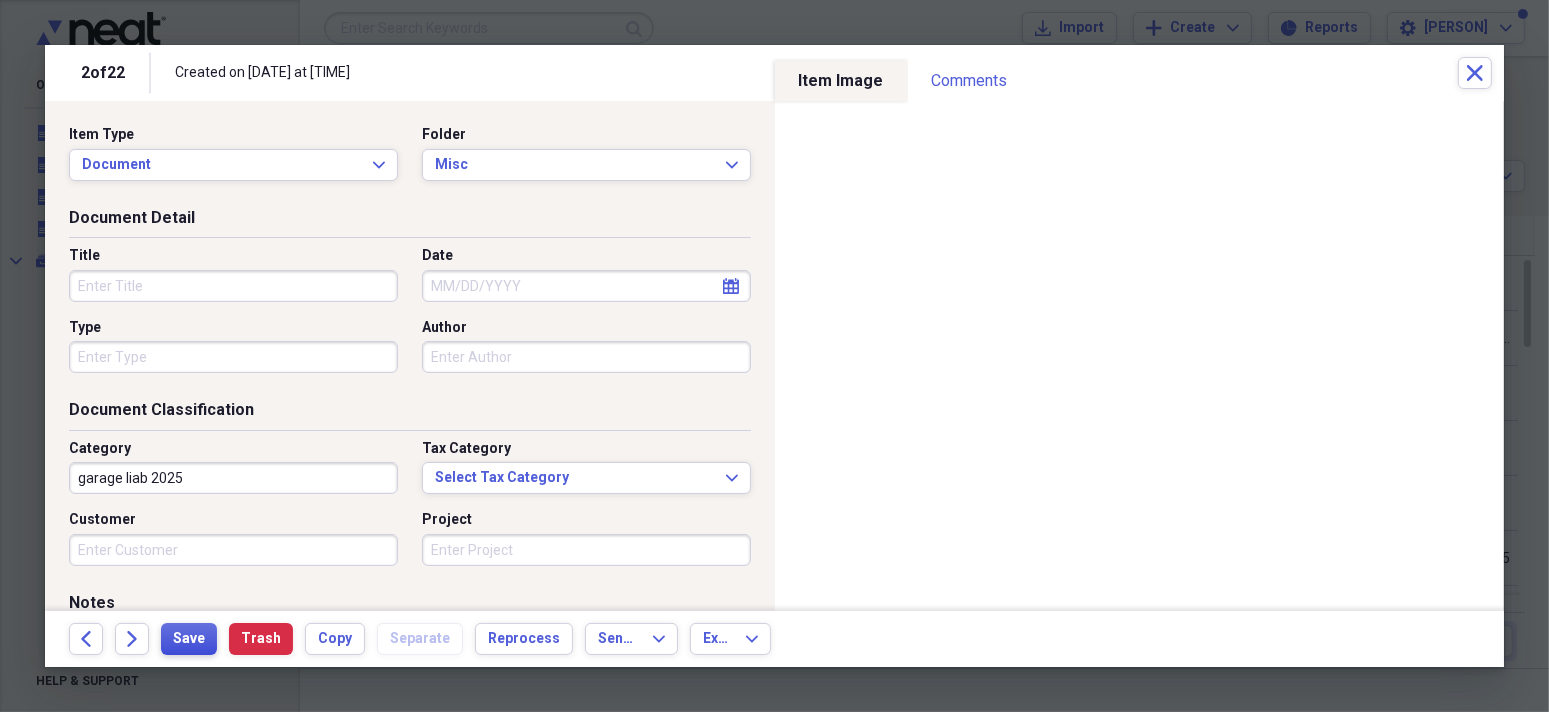 click on "Save" at bounding box center (189, 639) 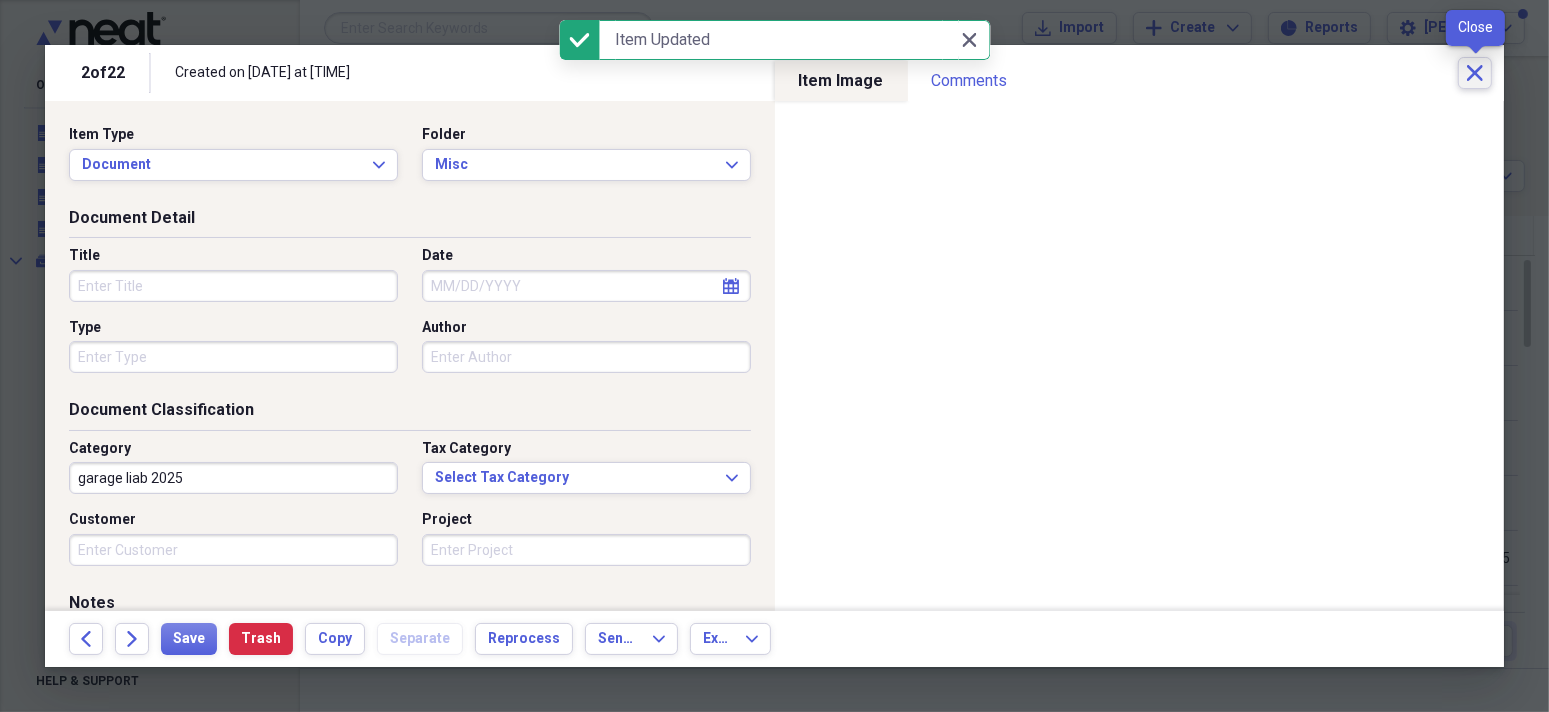 click on "Close" at bounding box center [1475, 73] 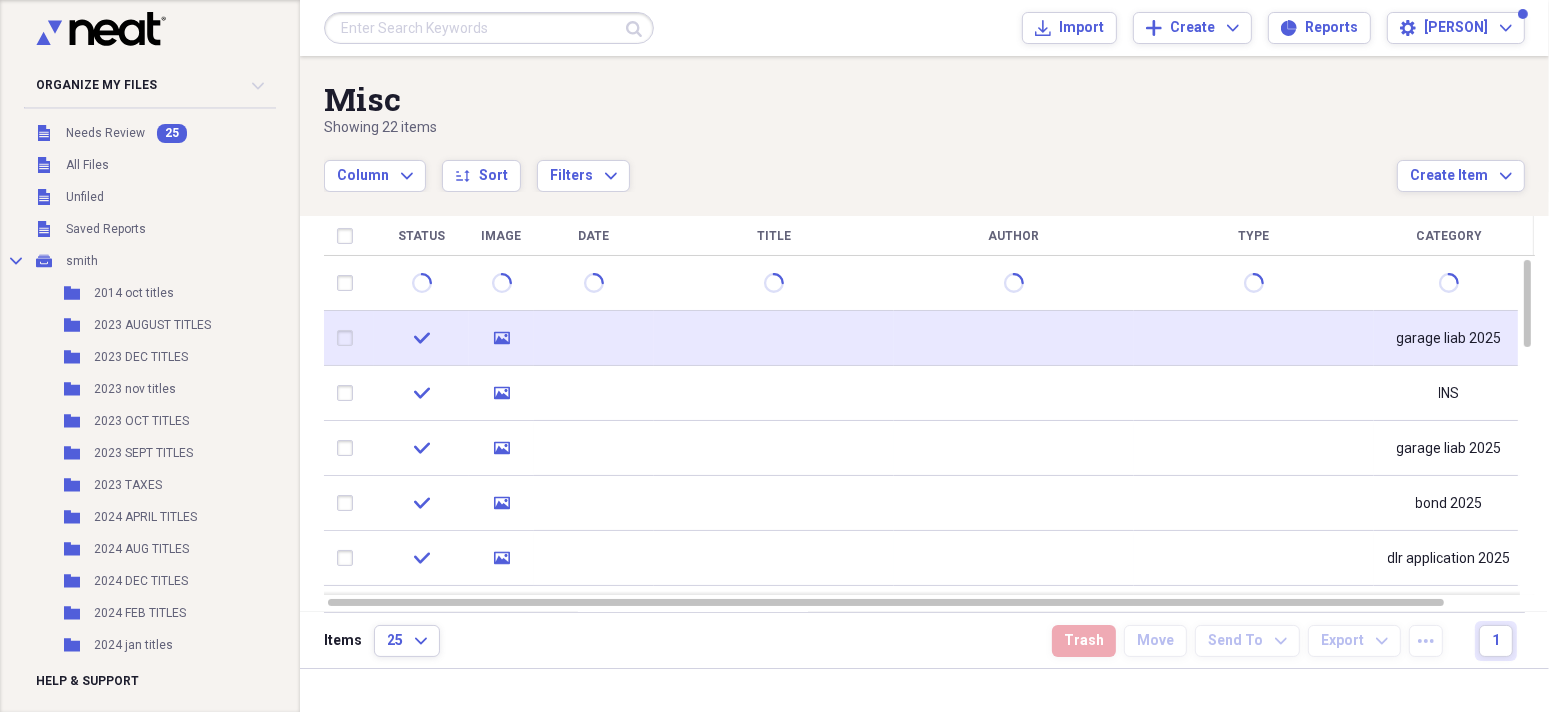 click at bounding box center [774, 338] 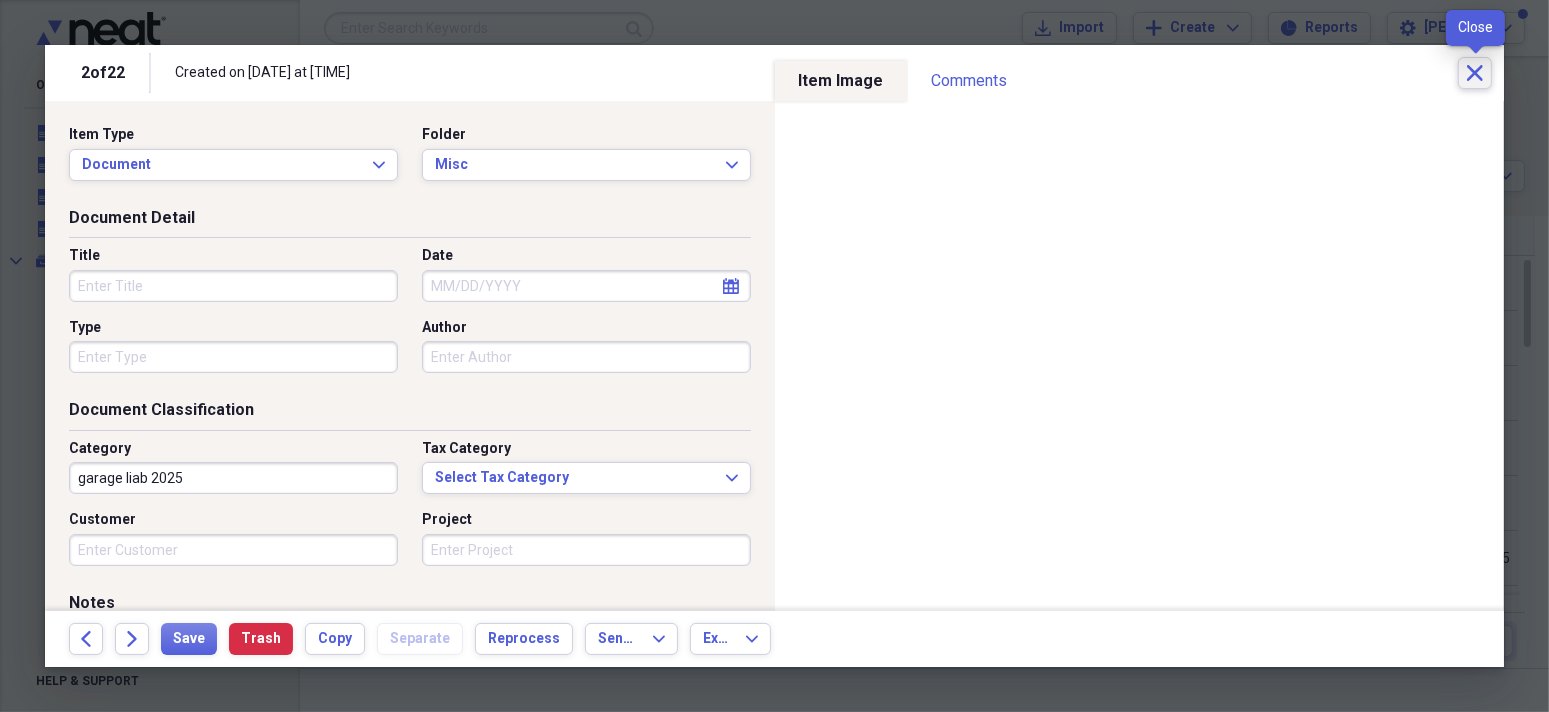 click 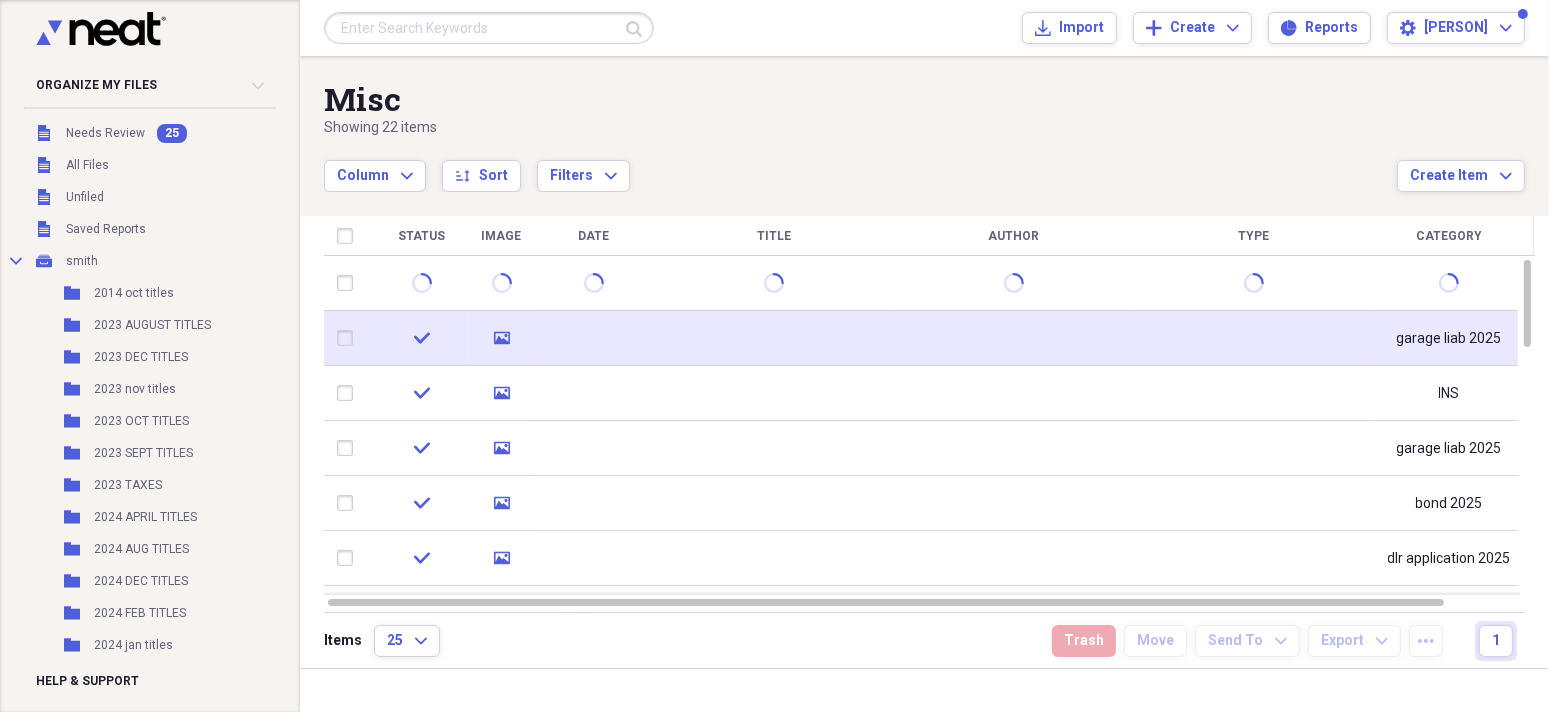 click at bounding box center (1014, 338) 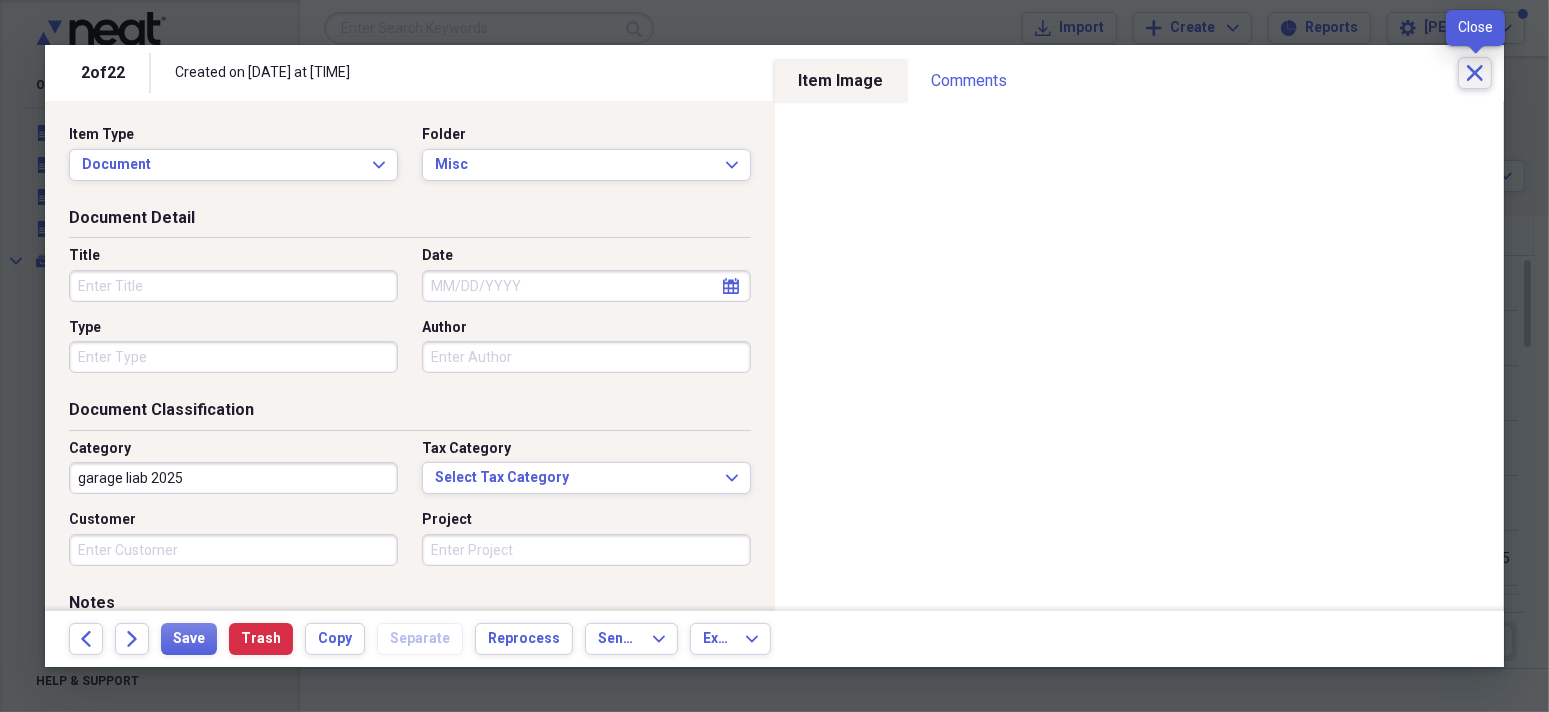 click on "Close" at bounding box center [1475, 73] 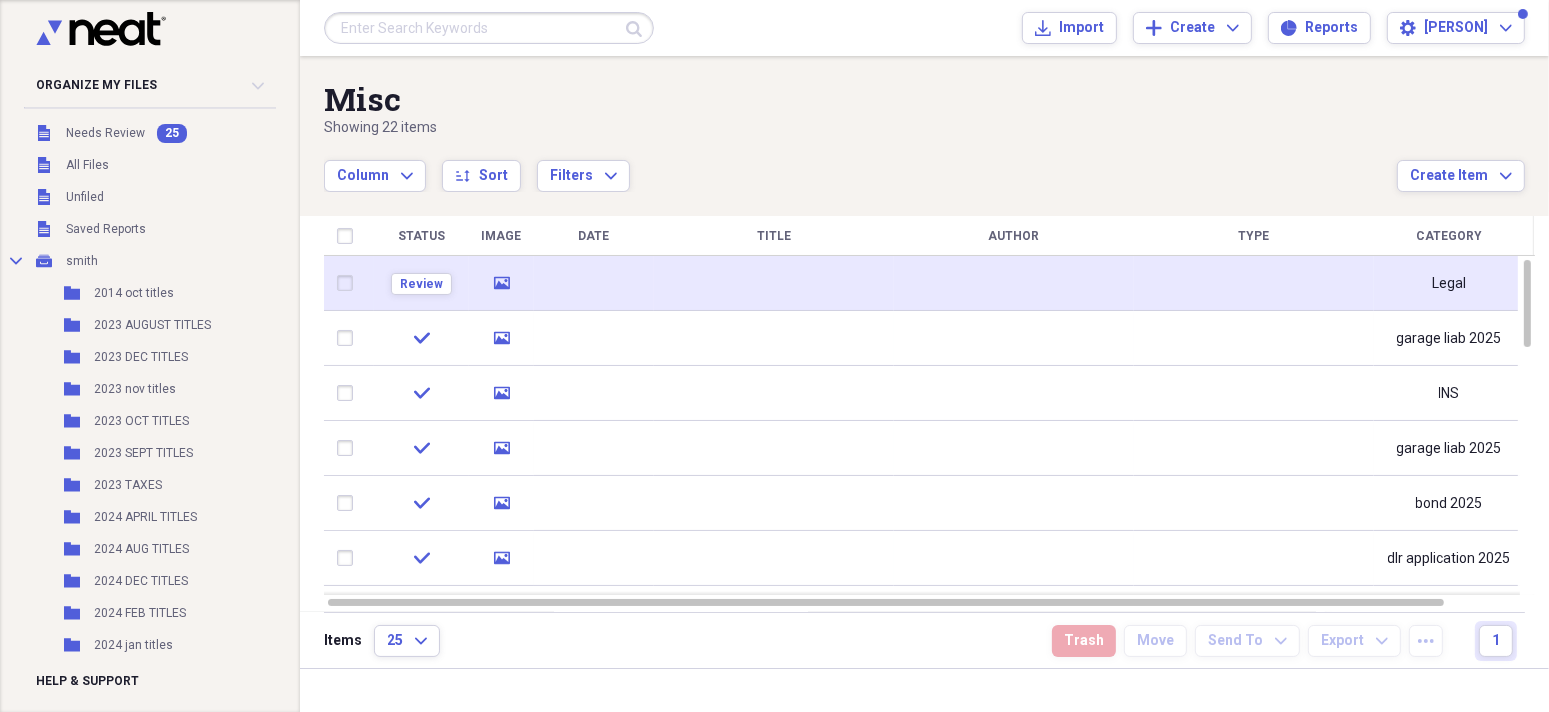 click at bounding box center (1014, 283) 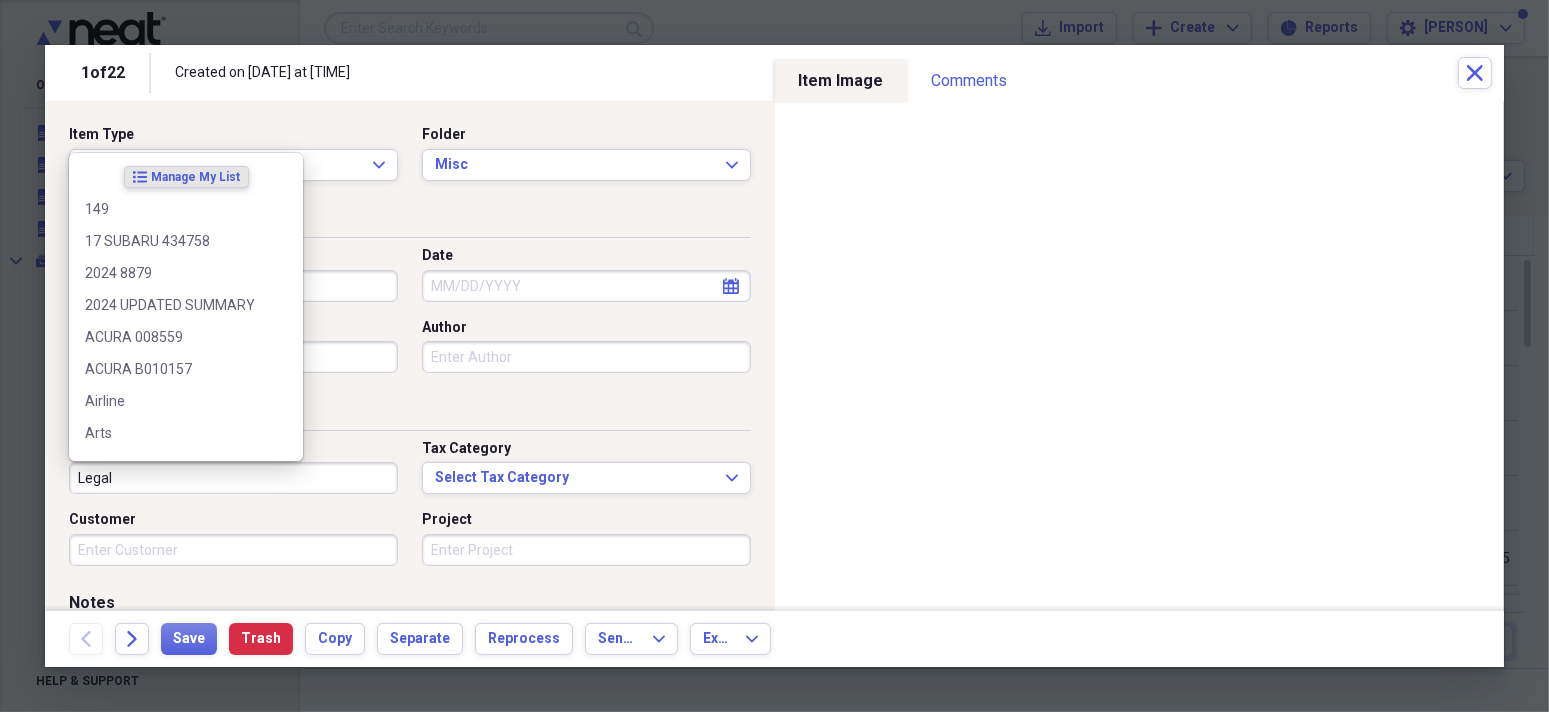 click on "Legal" at bounding box center (233, 478) 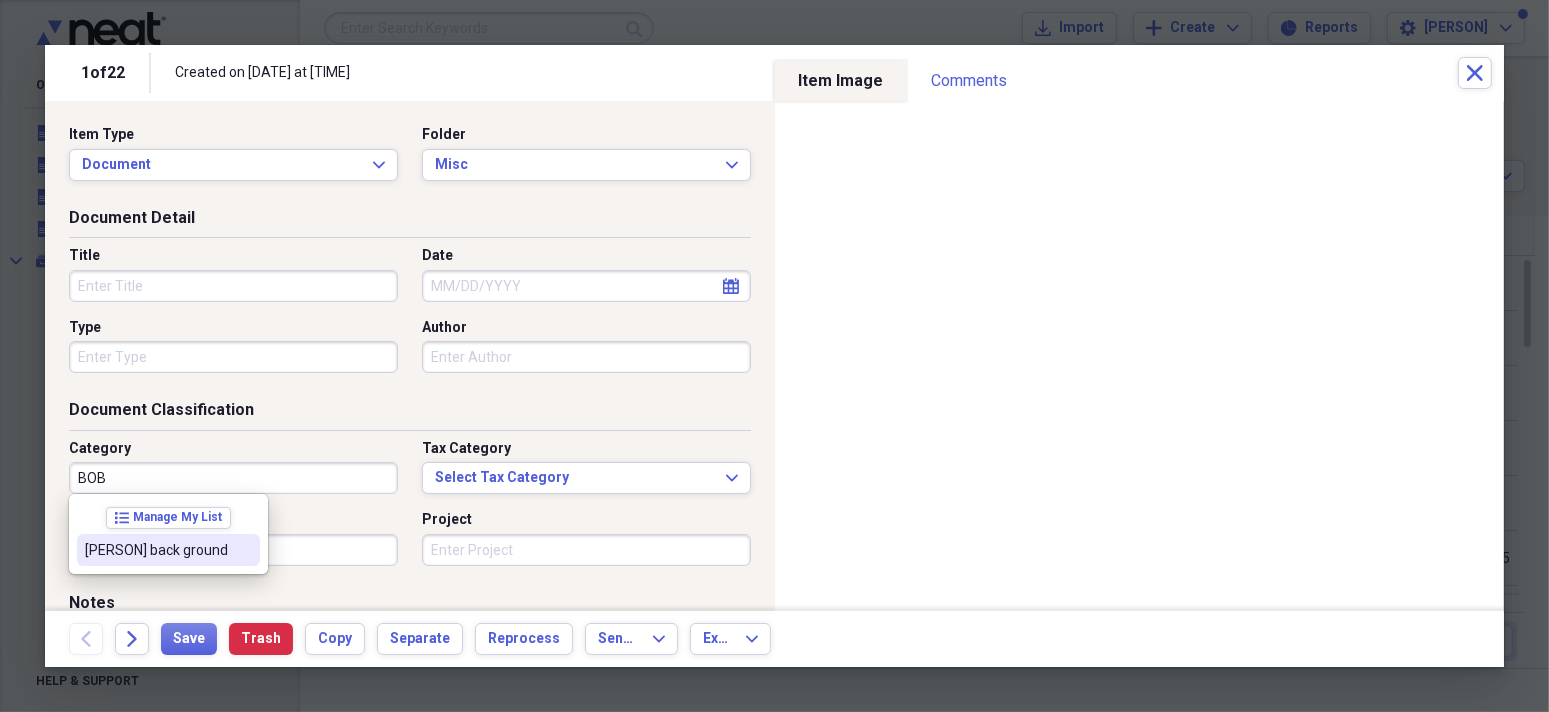 click on "[PERSON] back ground" at bounding box center (168, 550) 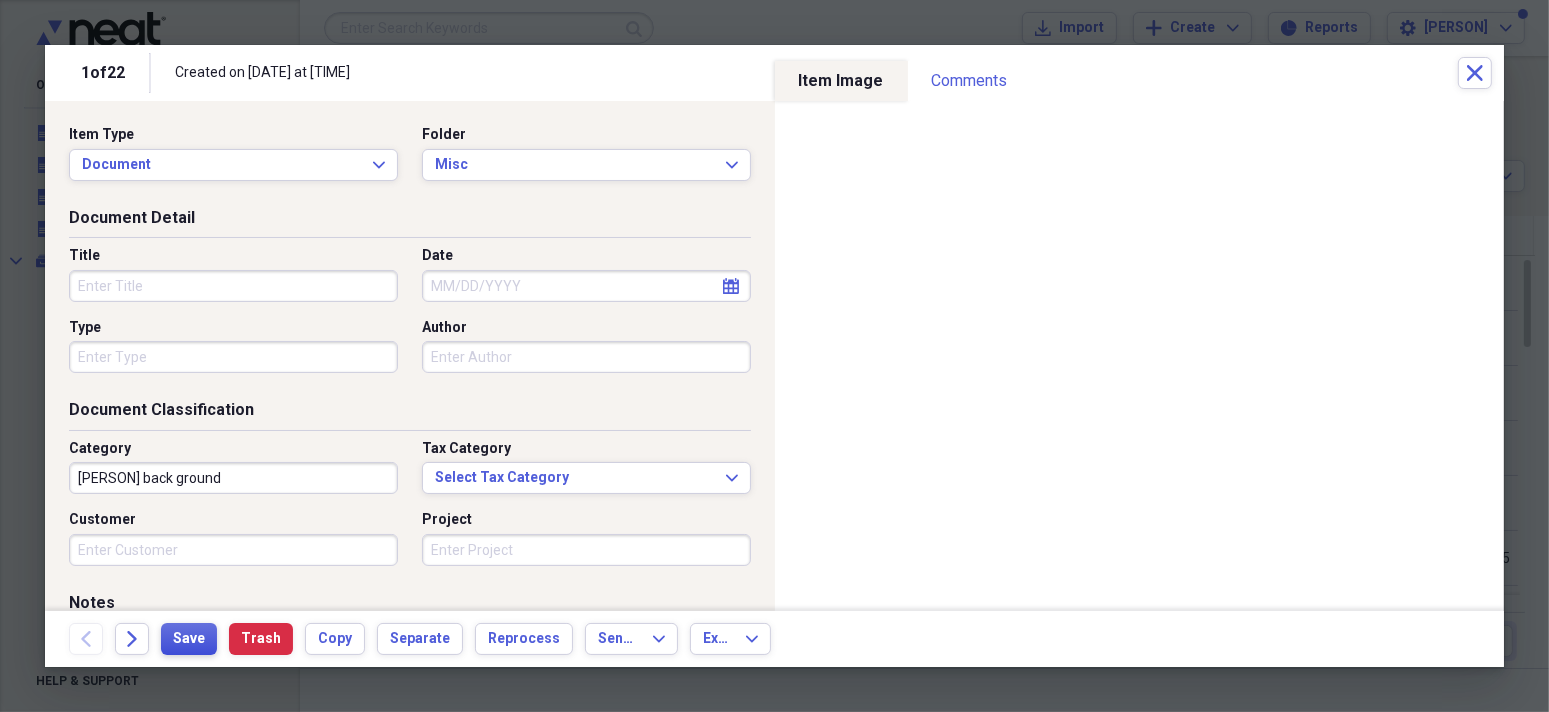 click on "Save" at bounding box center (189, 639) 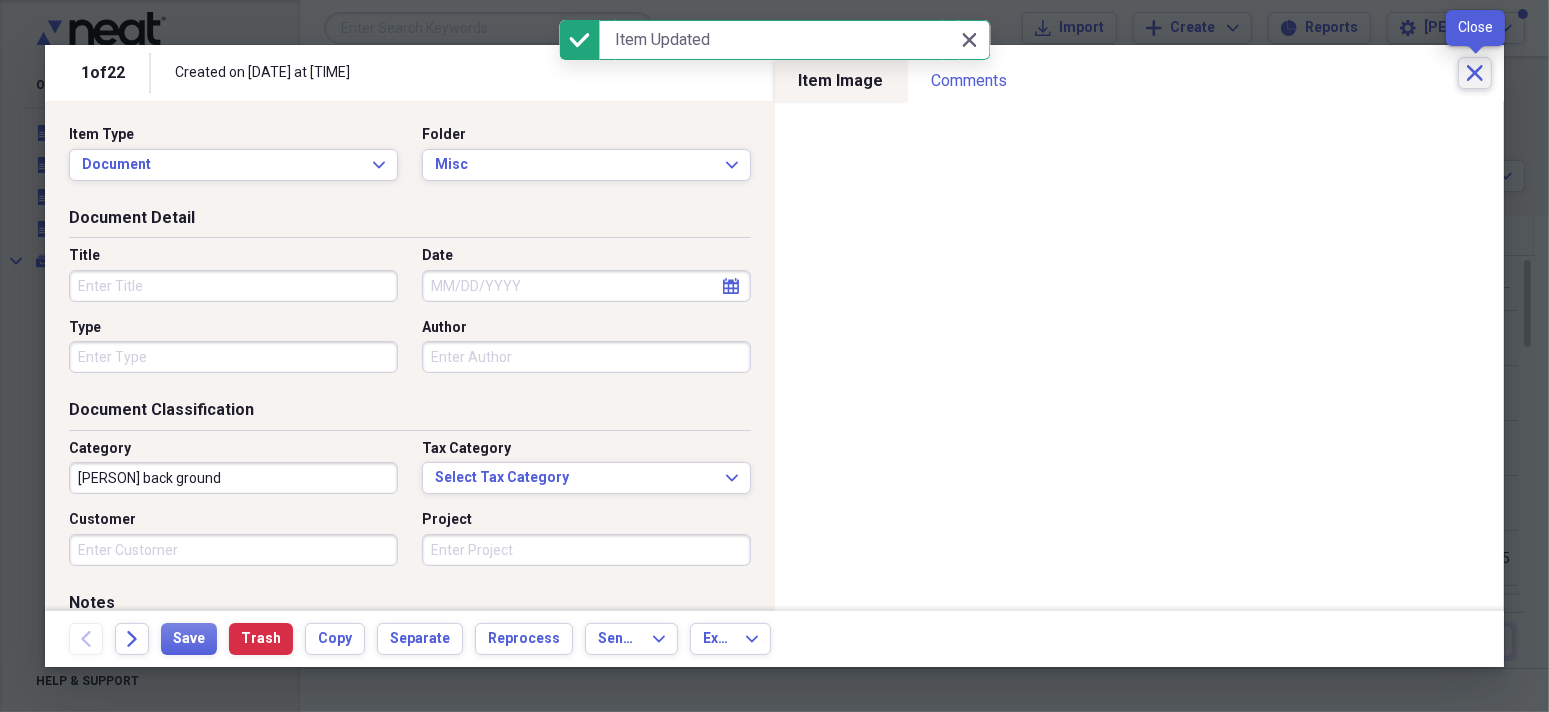 click on "Close" 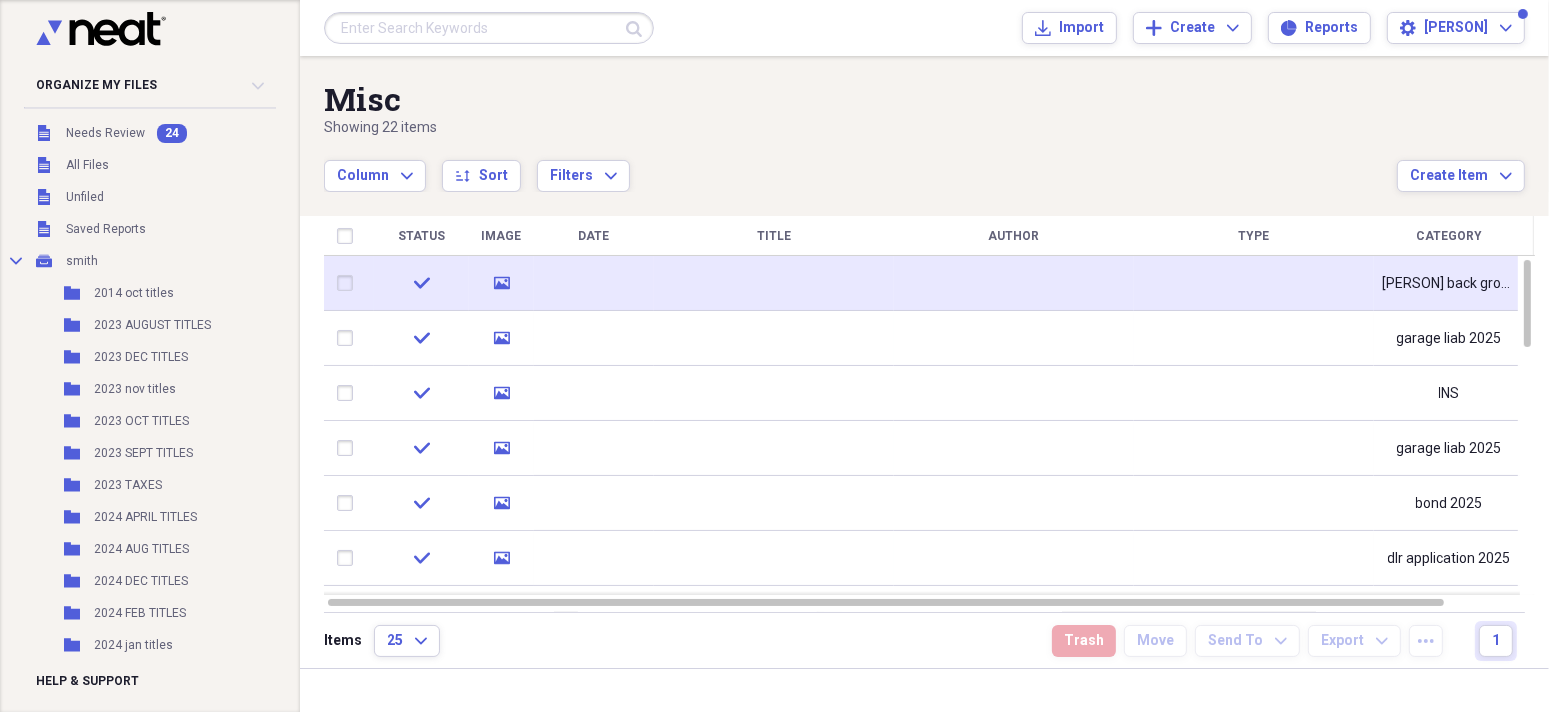click at bounding box center [774, 283] 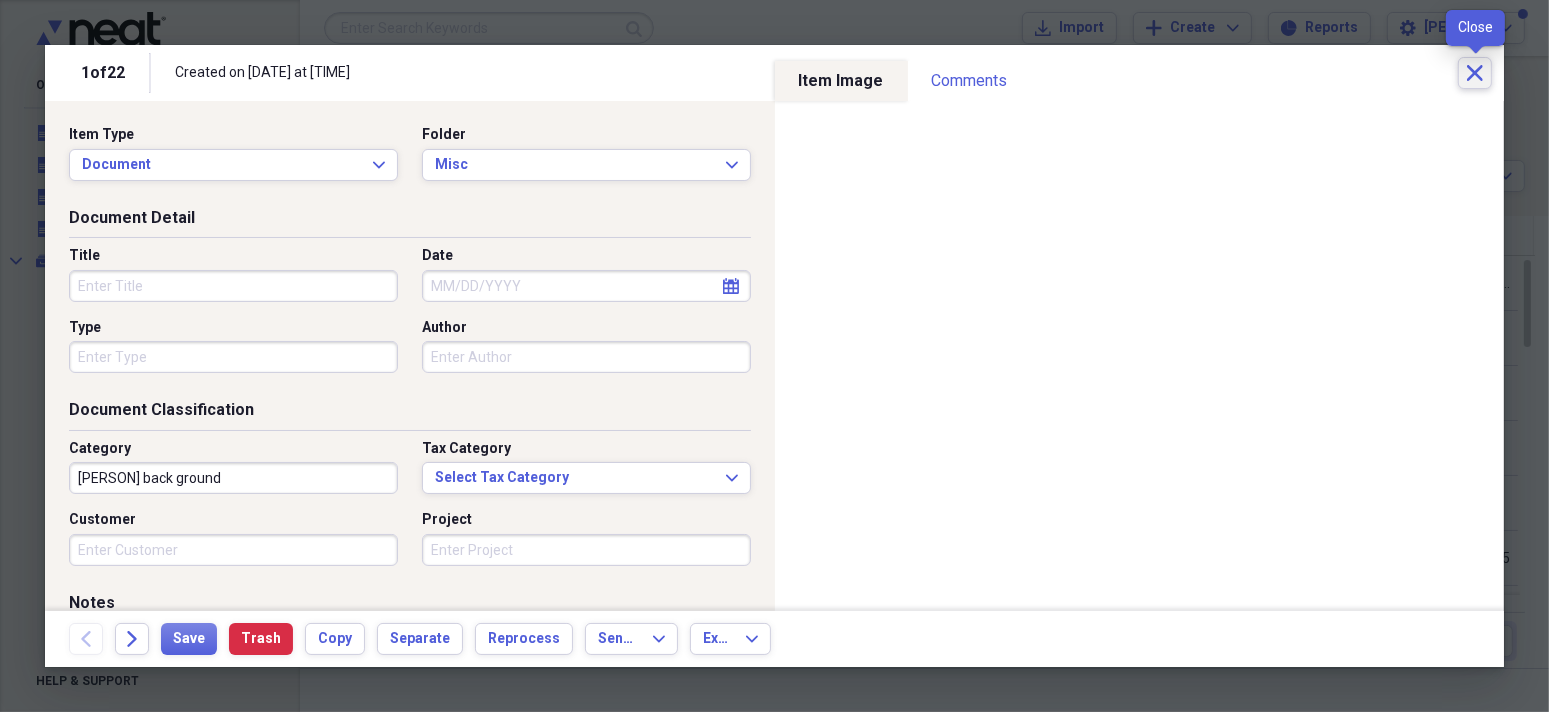 click on "Close" 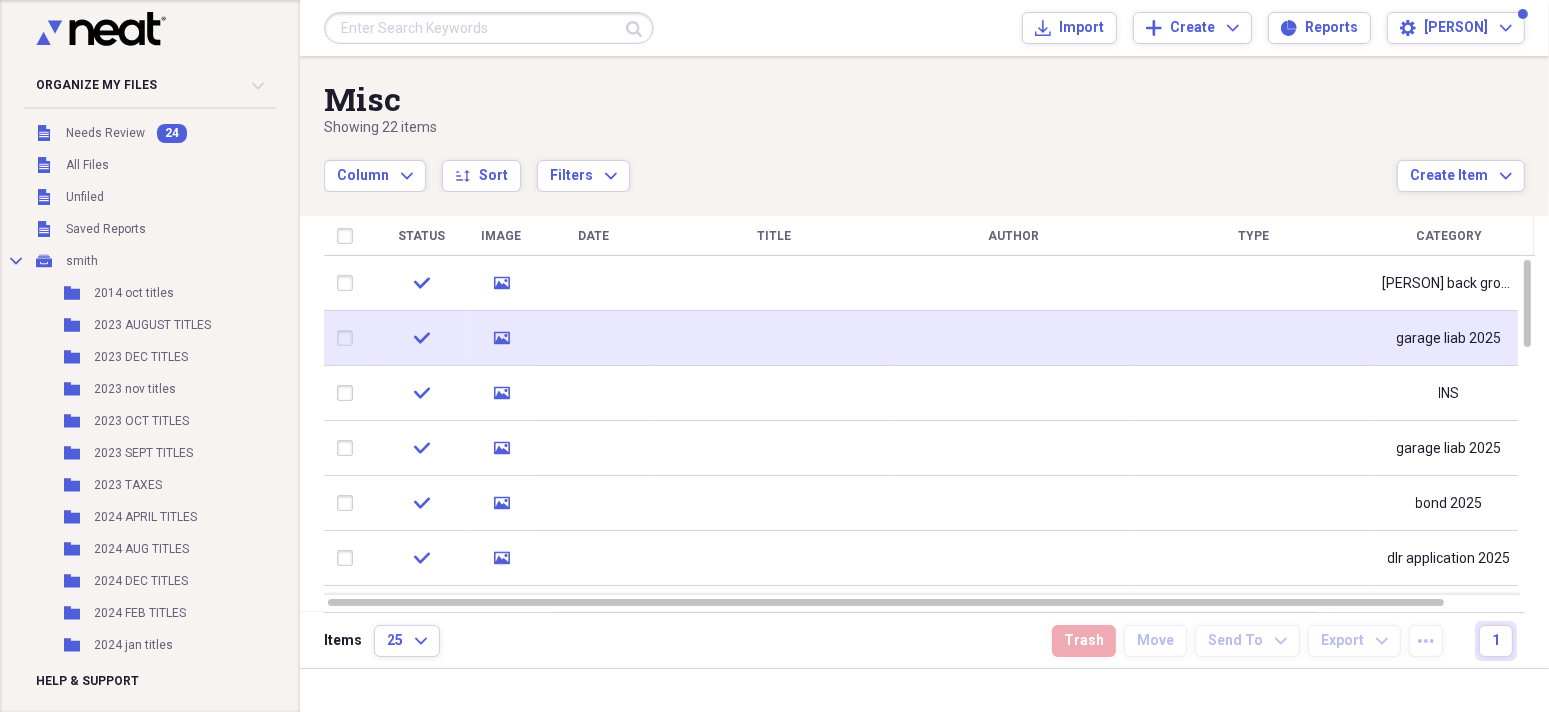 click at bounding box center (1014, 338) 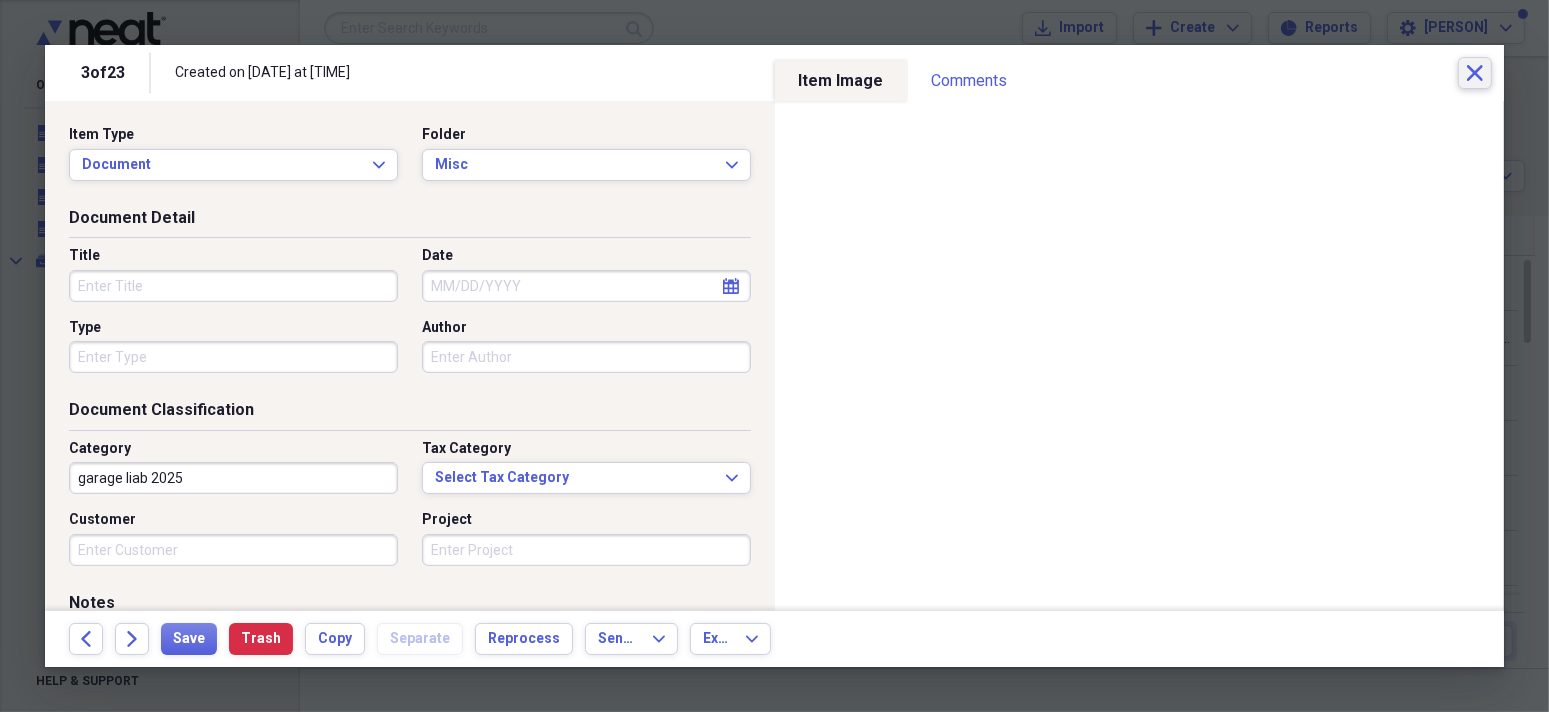 click on "Close" 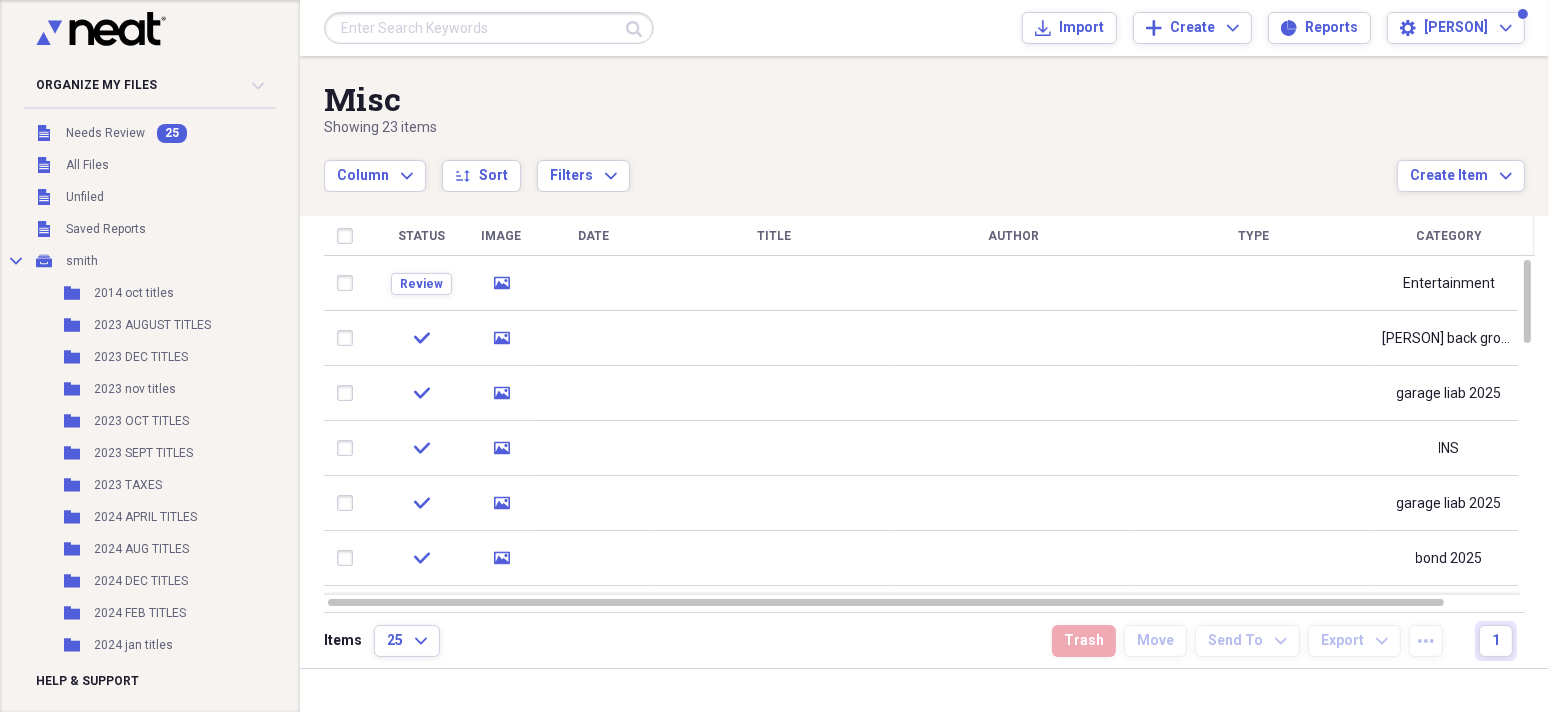 click at bounding box center (774, 283) 